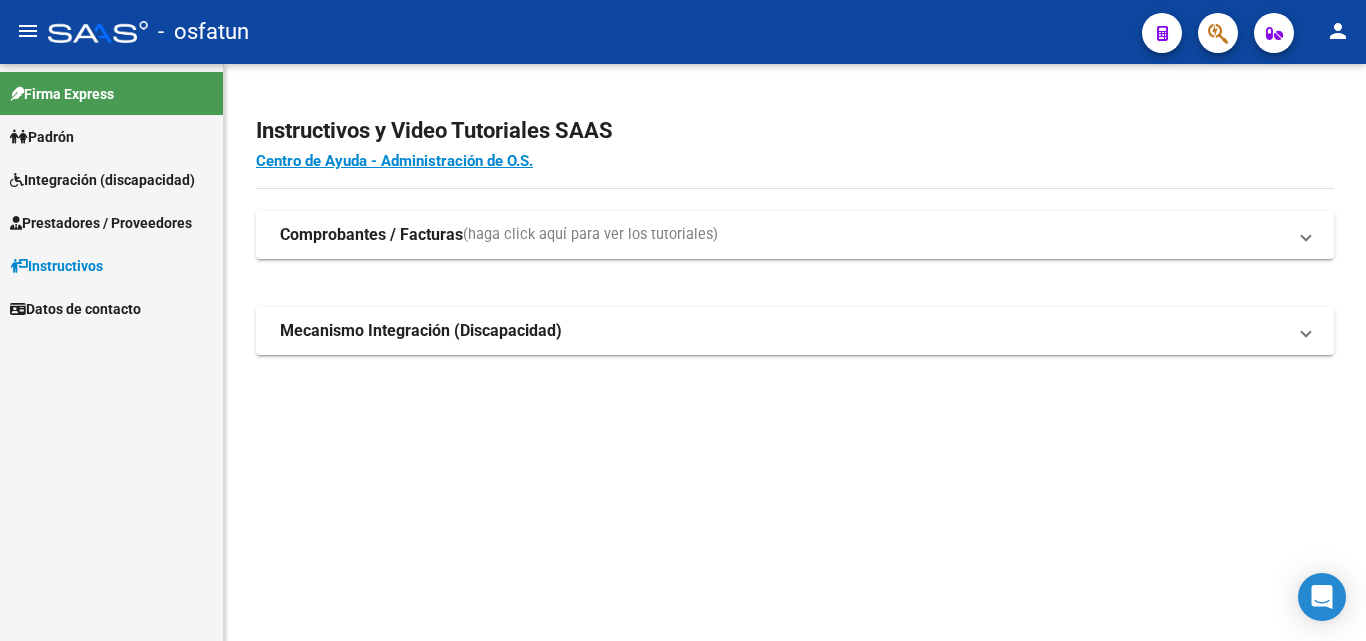 scroll, scrollTop: 0, scrollLeft: 0, axis: both 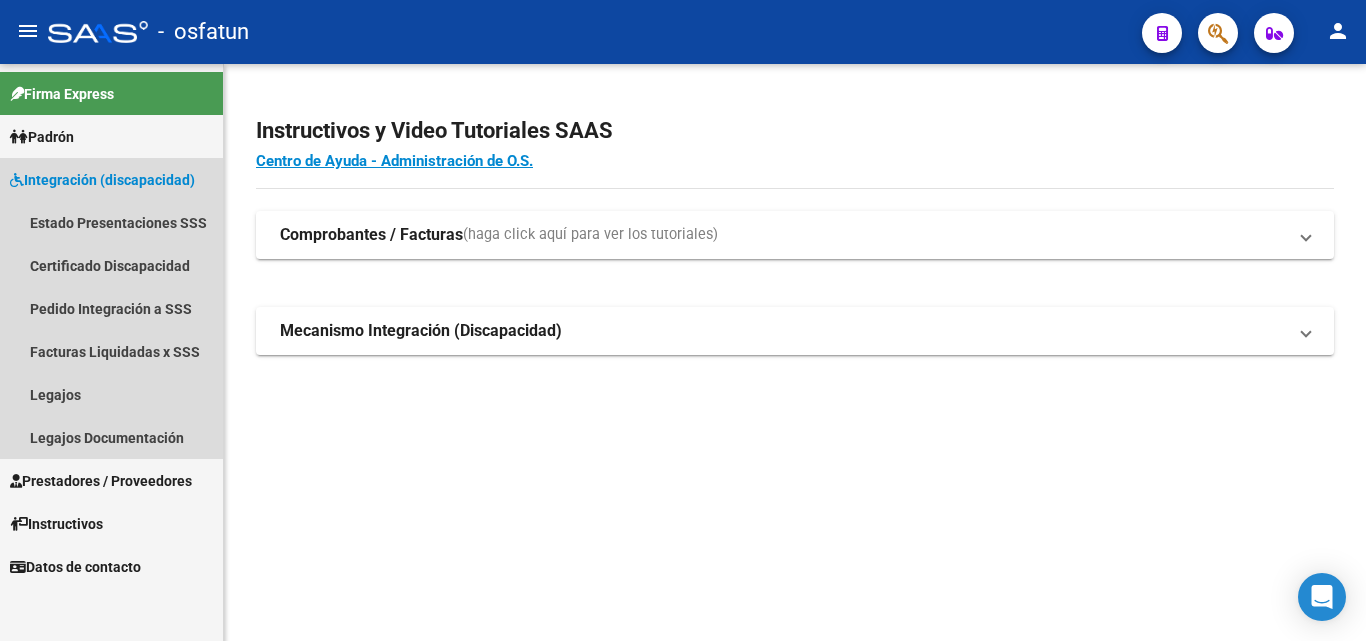 click on "Integración (discapacidad)" at bounding box center (102, 180) 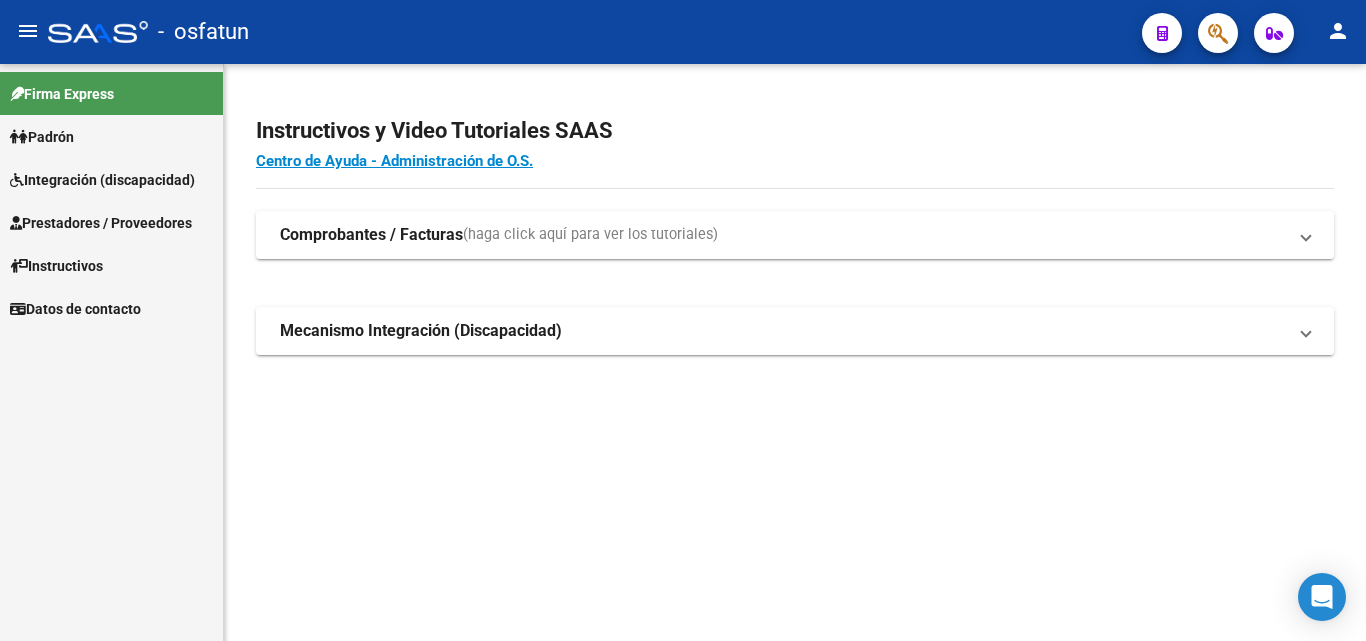 click on "Prestadores / Proveedores" at bounding box center [111, 222] 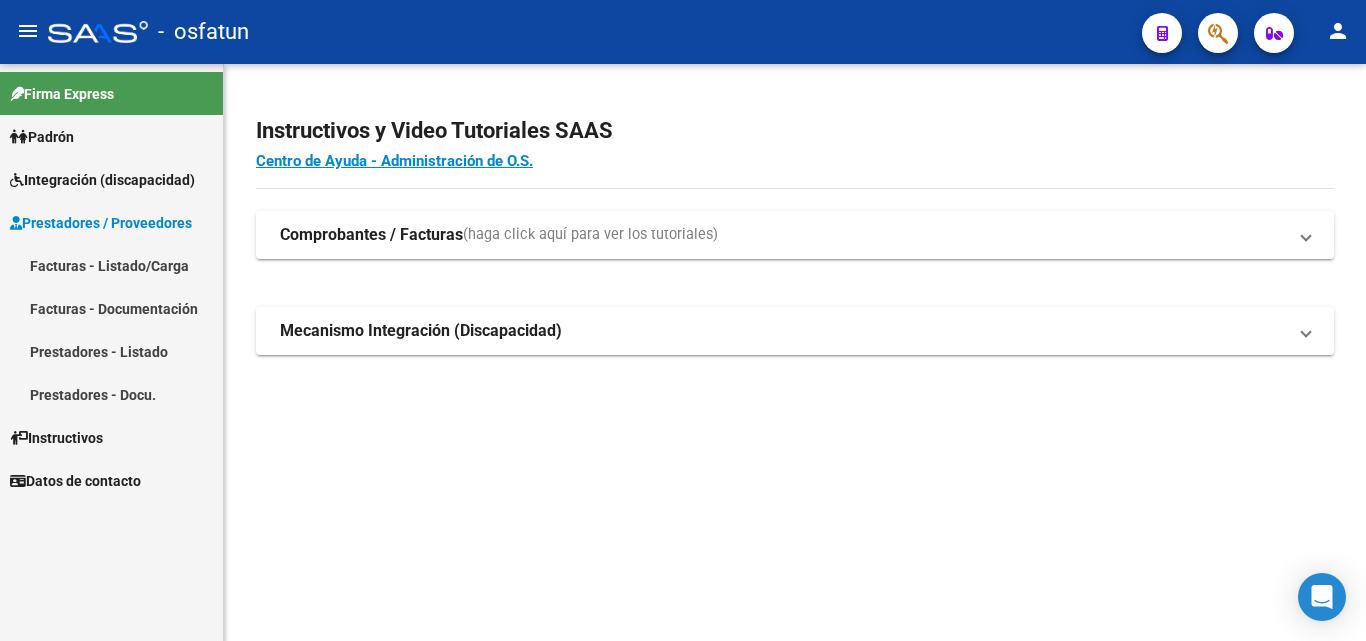 click on "Facturas - Documentación" at bounding box center [111, 308] 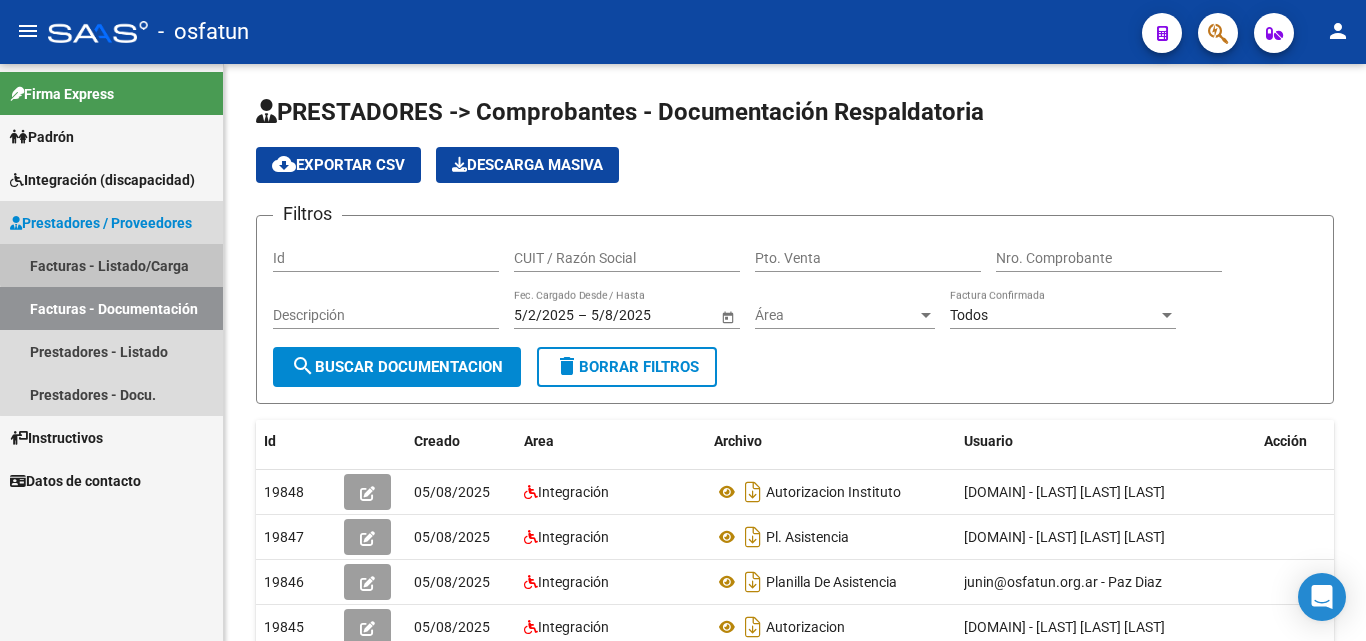 click on "Facturas - Listado/Carga" at bounding box center (111, 265) 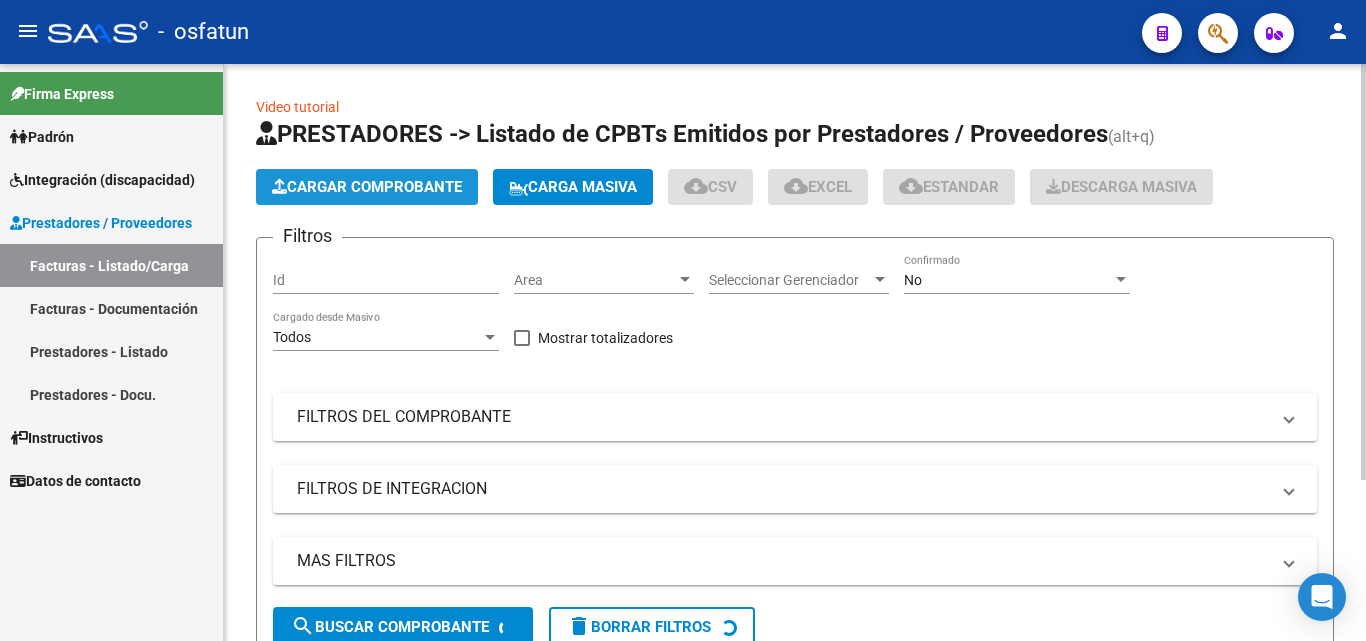 click on "Cargar Comprobante" 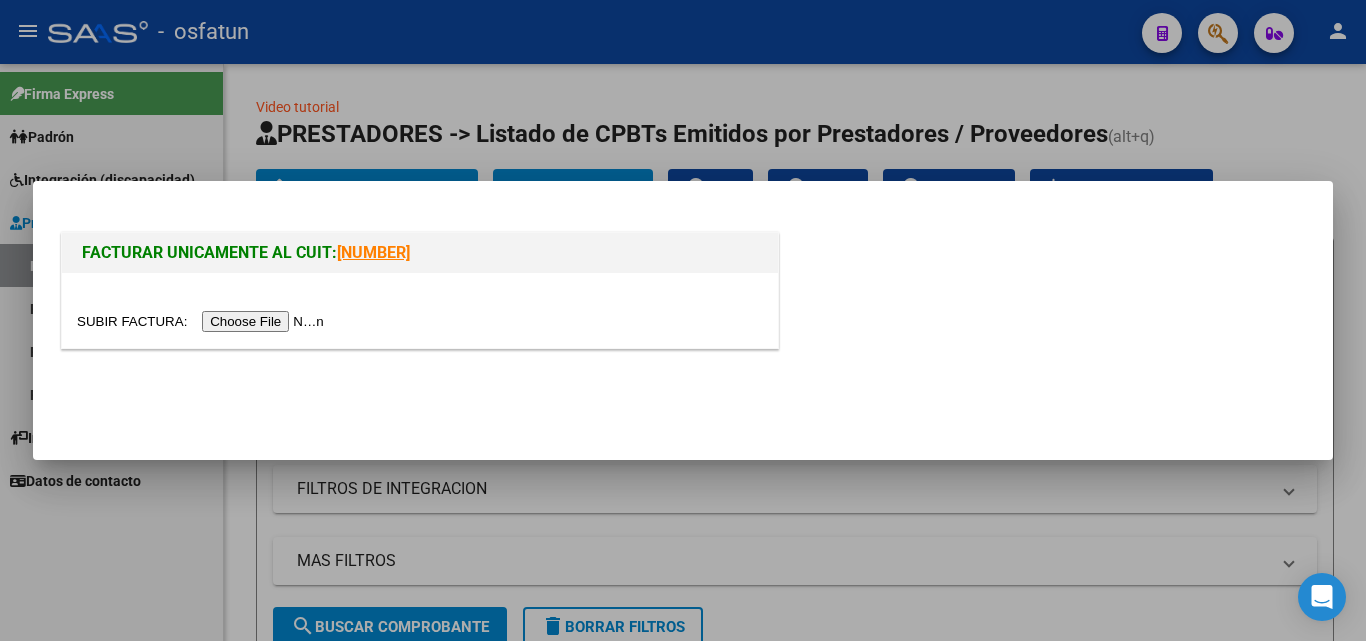 click at bounding box center (203, 321) 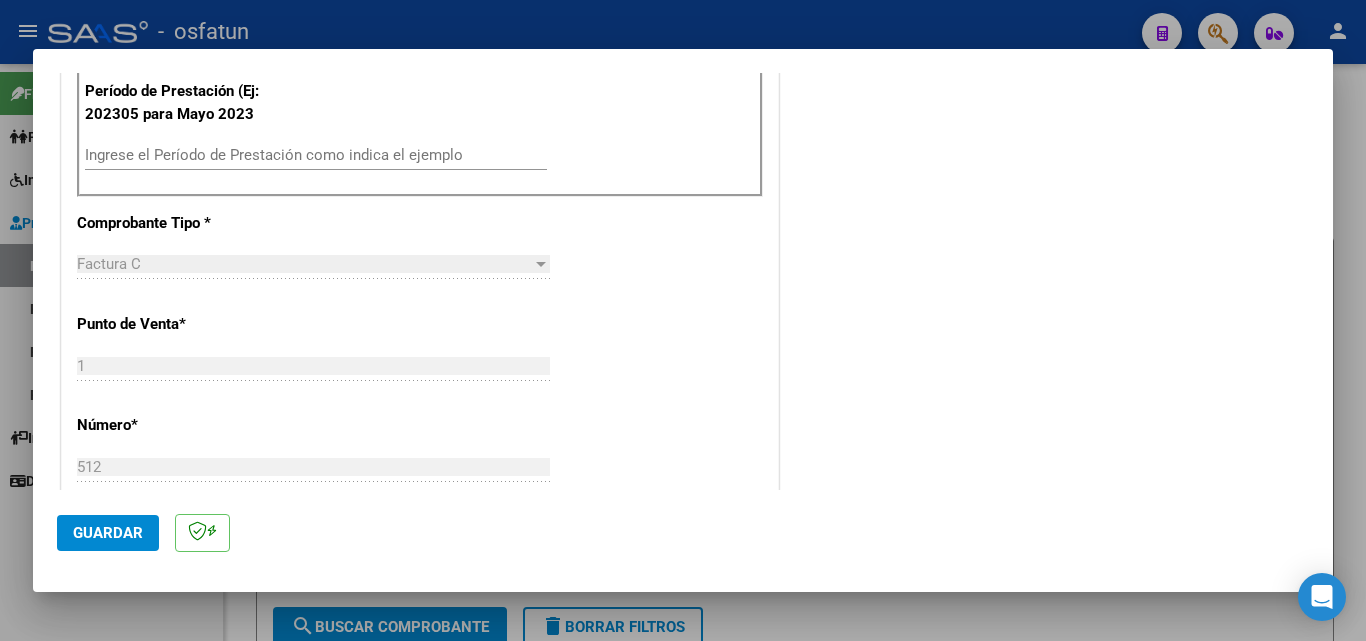 scroll, scrollTop: 500, scrollLeft: 0, axis: vertical 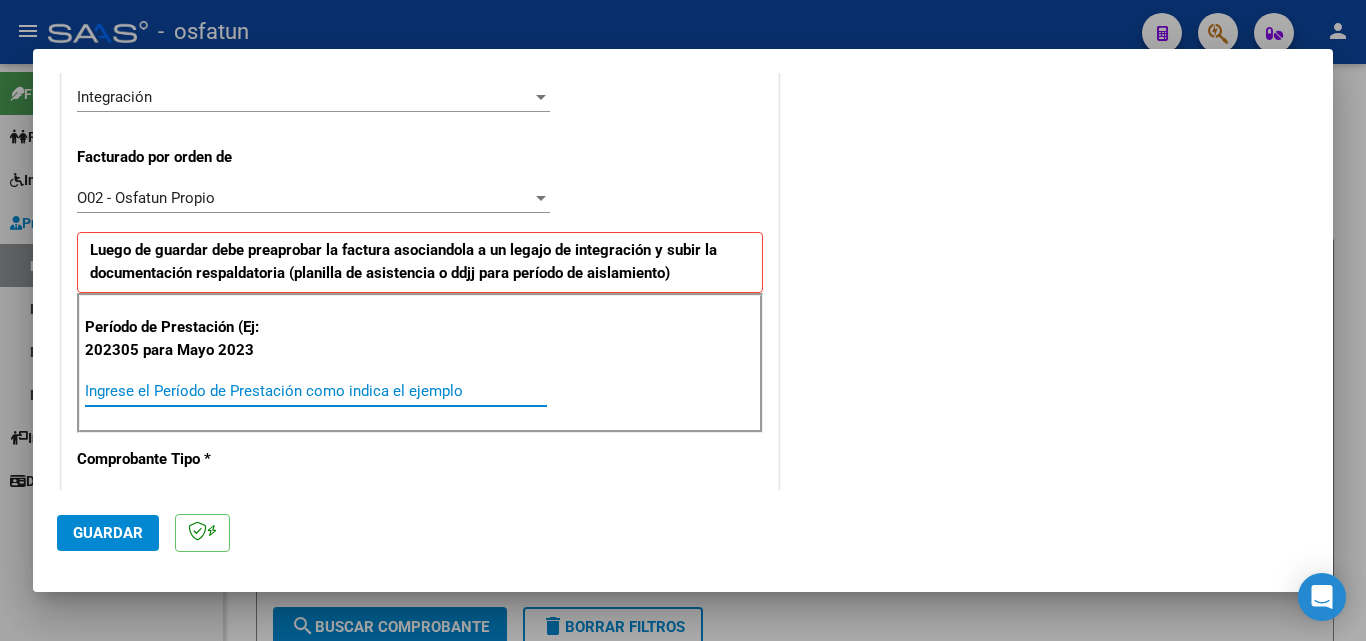 click on "Ingrese el Período de Prestación como indica el ejemplo" at bounding box center [316, 391] 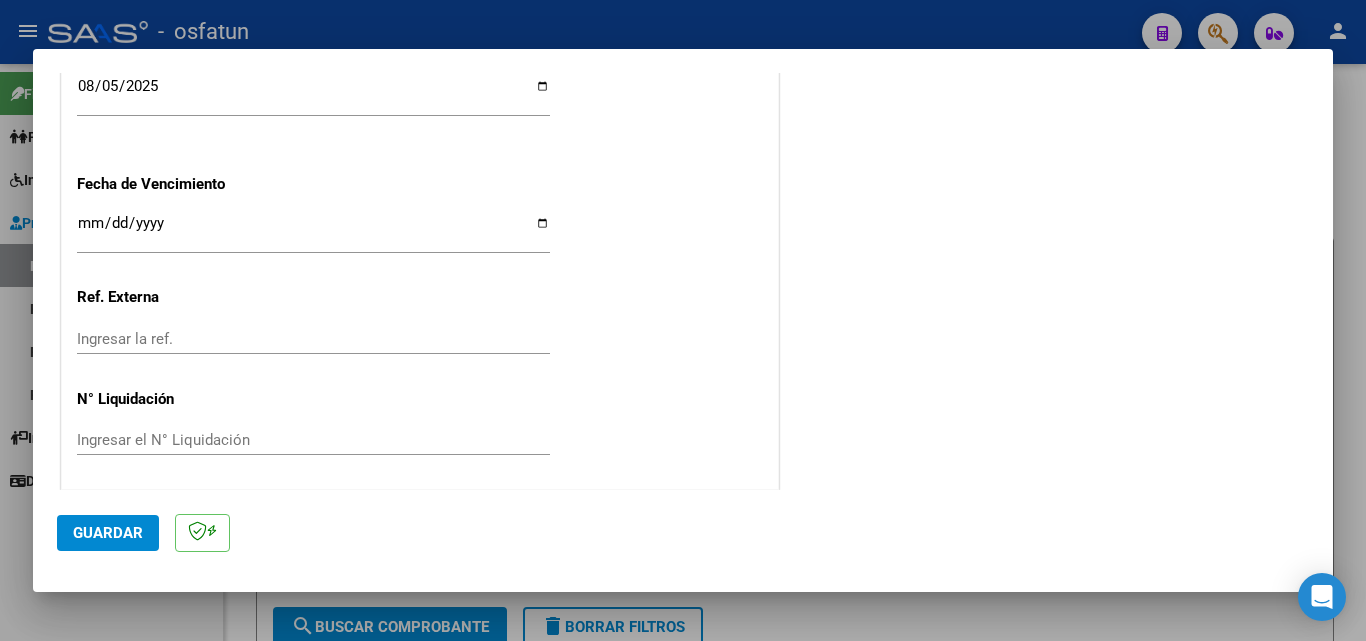 scroll, scrollTop: 1558, scrollLeft: 0, axis: vertical 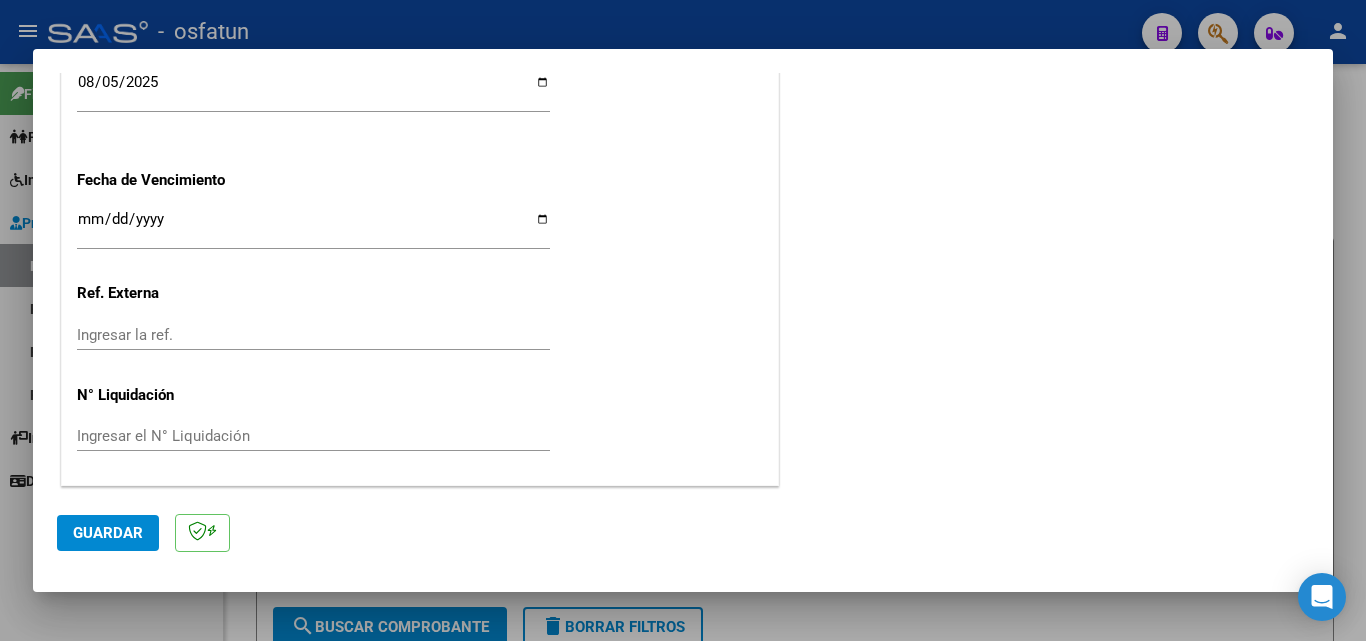 type on "202507" 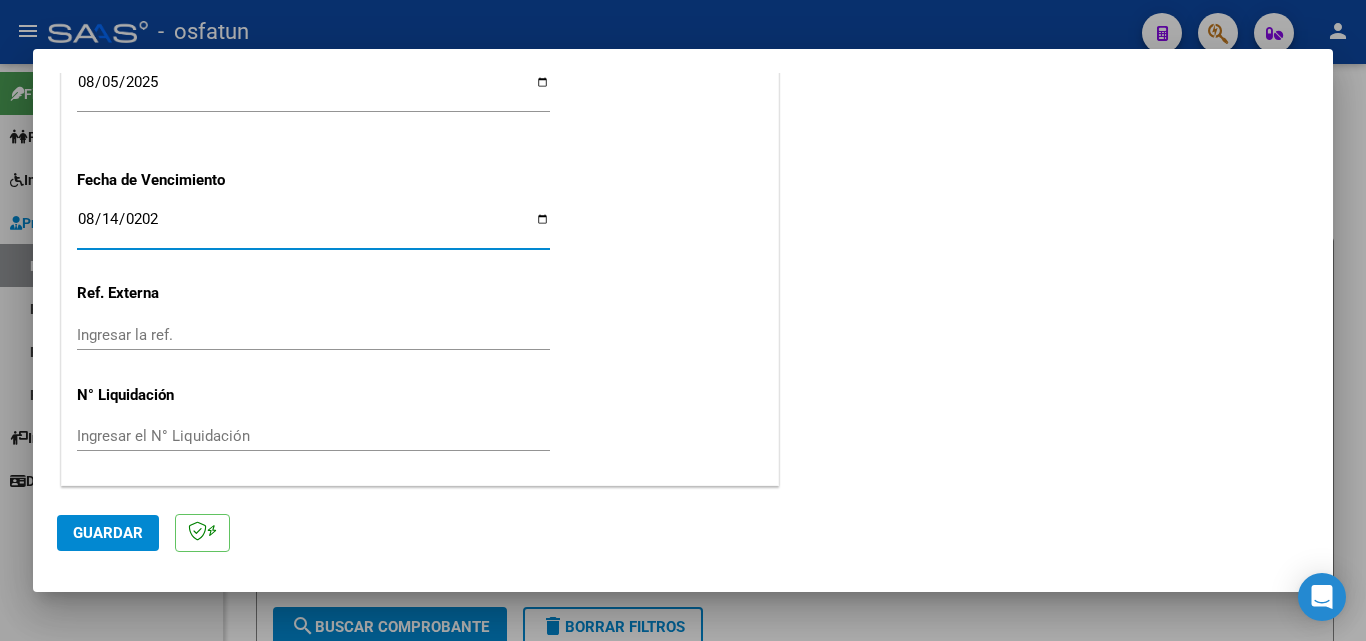 type on "2025-08-14" 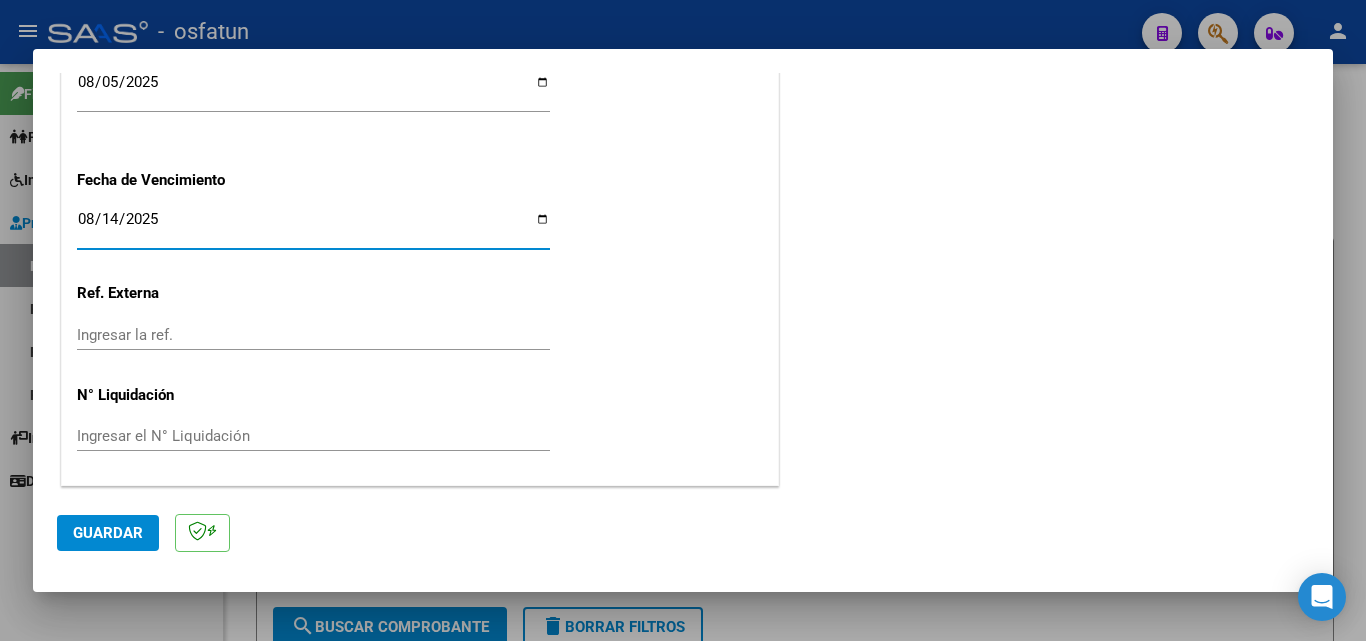 click on "CUIT  *   [NUMBER] Ingresar CUIT  ANALISIS PRESTADOR  [LAST] [LAST]  ARCA Padrón  Area destinado * Integración Seleccionar Area  Facturado por orden de  O02 - Osfatun Propio Seleccionar Gerenciador Luego de guardar debe preaprobar la factura asociandola a un legajo de integración y subir la documentación respaldatoria ( planilla de asistencia o ddjj para período de aislamiento)  Período de Prestación (Ej: 202305 para Mayo 2023    202507 Ingrese el Período de Prestación como indica el ejemplo   Comprobante Tipo * Factura C Seleccionar Tipo Punto de Venta  *   1 Ingresar el Nro.  Número  *   512 Ingresar el Nro.  Monto  *   $ 221.688,19 Ingresar el monto  Fecha del Cpbt.  *   2025-08-04 Ingresar la fecha  CAE / CAEA (no ingrese CAI)    75311006674738 Ingresar el CAE o CAEA (no ingrese CAI)  Fecha Recibido  *   2025-08-05 Ingresar la fecha  Fecha de Vencimiento    2025-08-14 Ingresar la fecha  Ref. Externa    Ingresar la ref.  N° Liquidación    Ingresar el N° Liquidación" at bounding box center [420, -375] 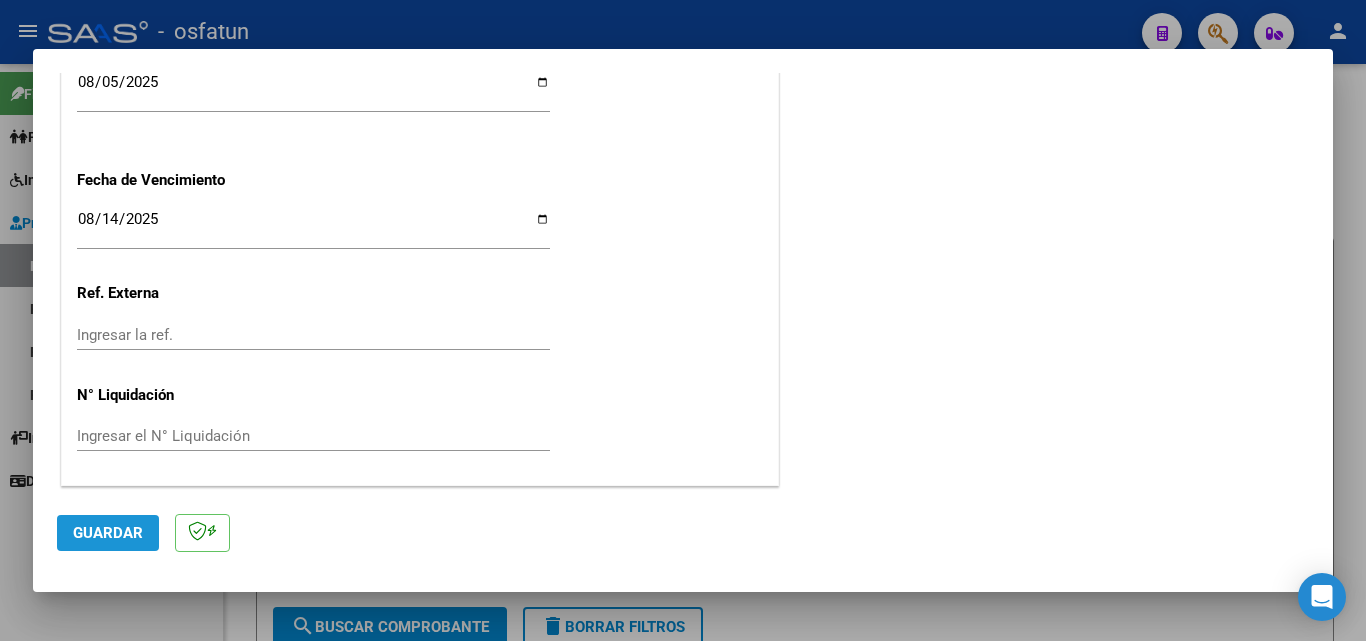 click on "Guardar" 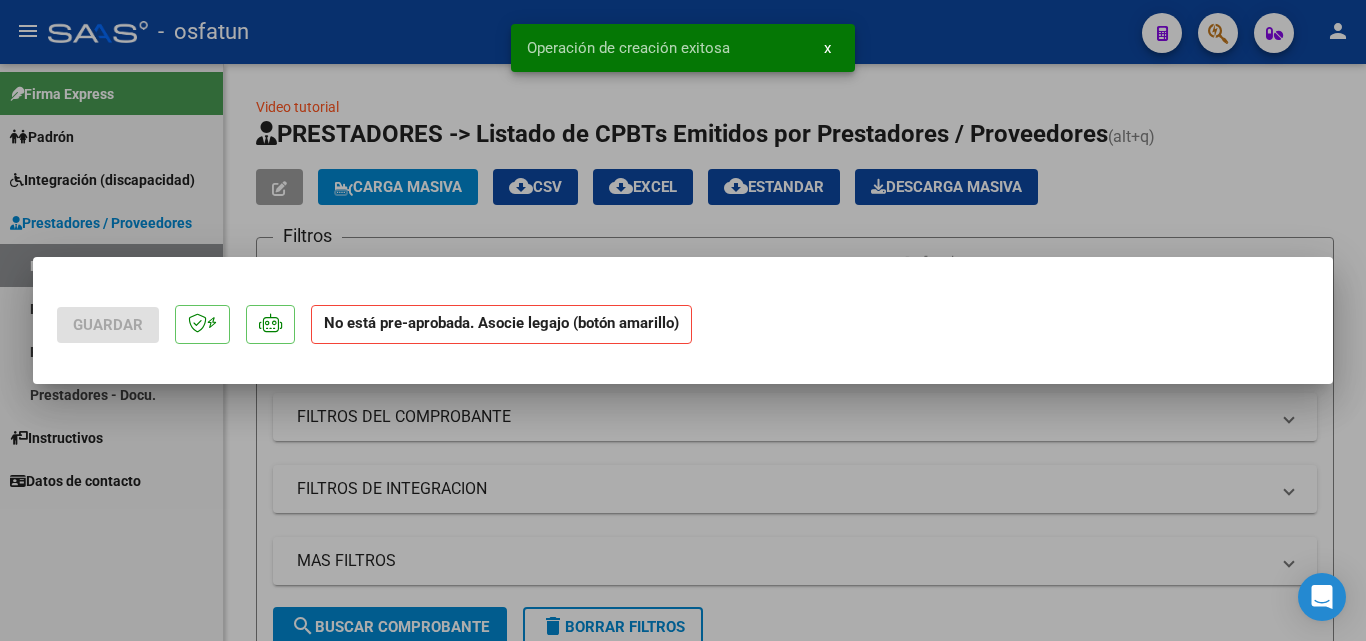 scroll, scrollTop: 0, scrollLeft: 0, axis: both 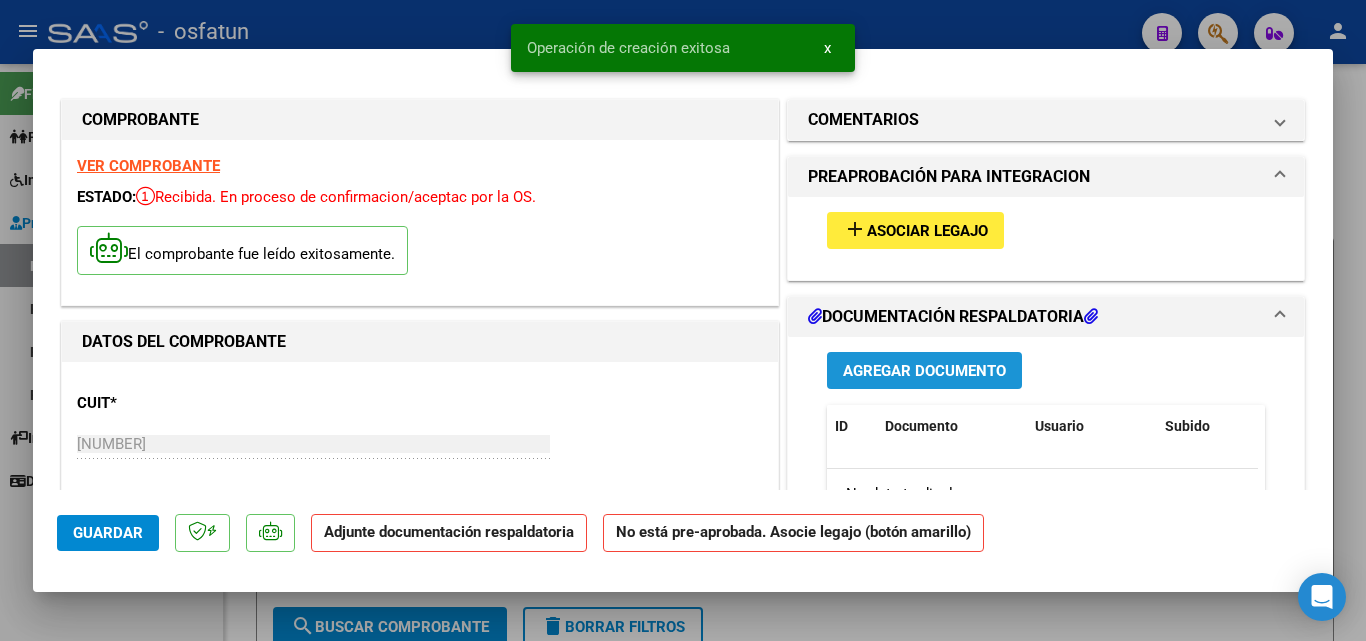 click on "Agregar Documento" at bounding box center (924, 371) 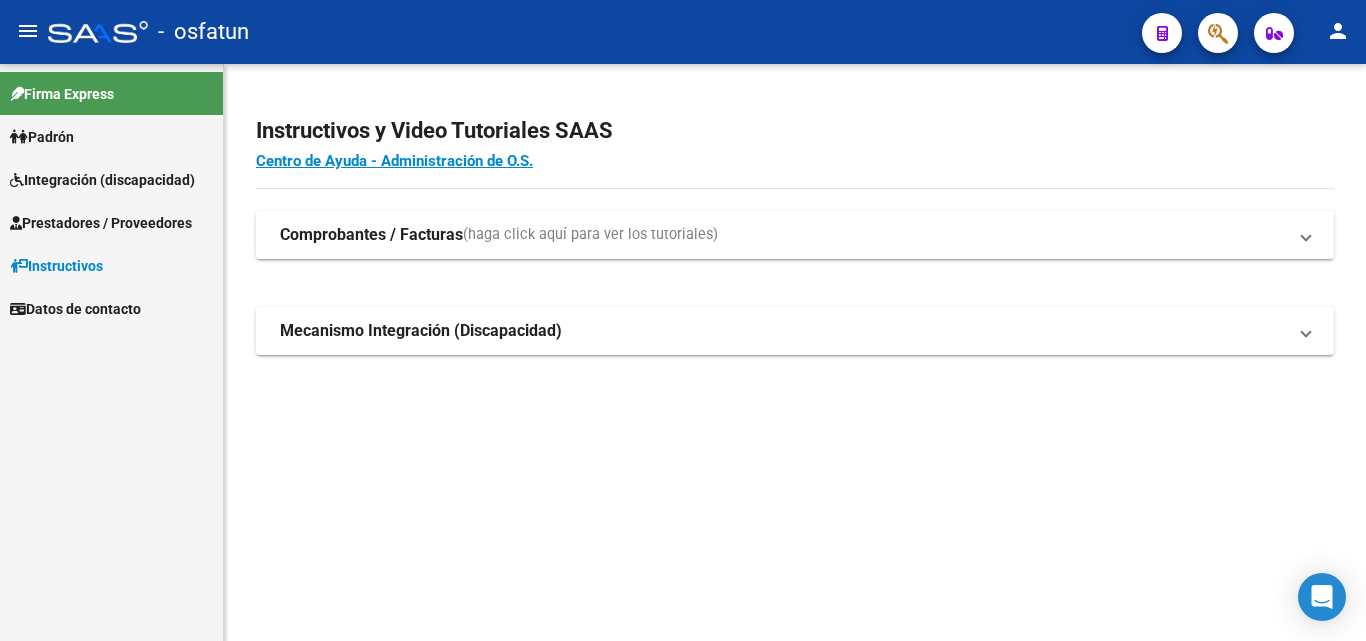 scroll, scrollTop: 0, scrollLeft: 0, axis: both 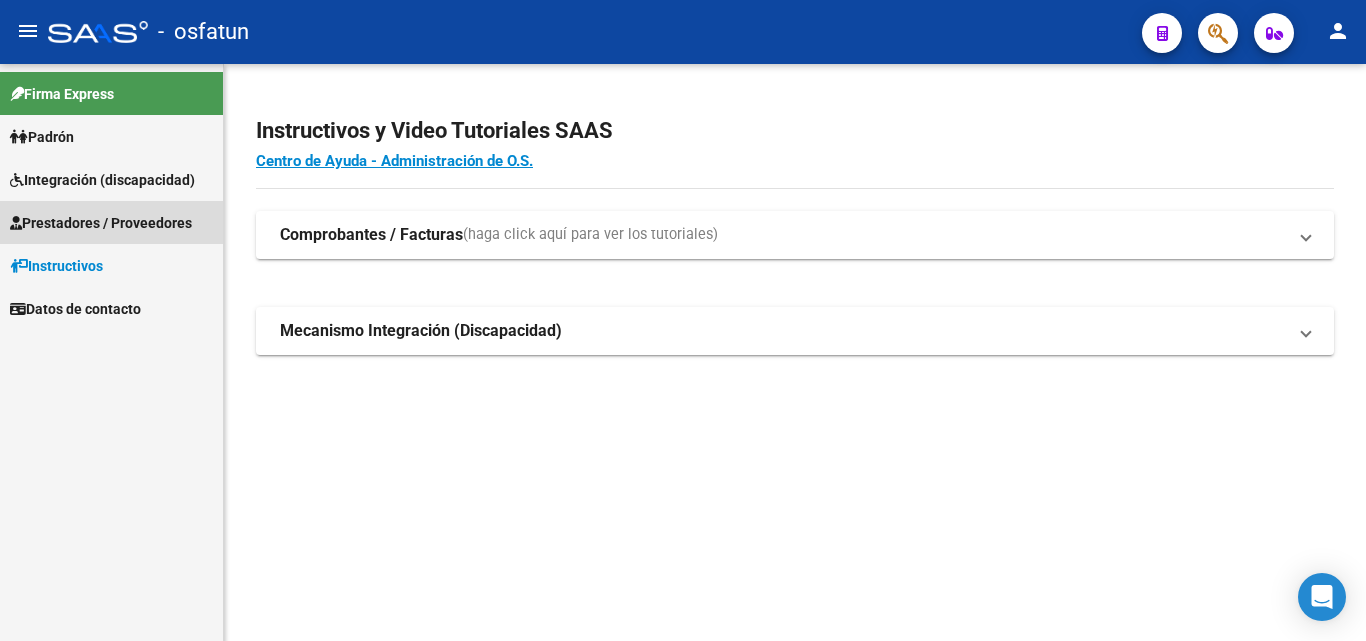 click on "Prestadores / Proveedores" at bounding box center (101, 223) 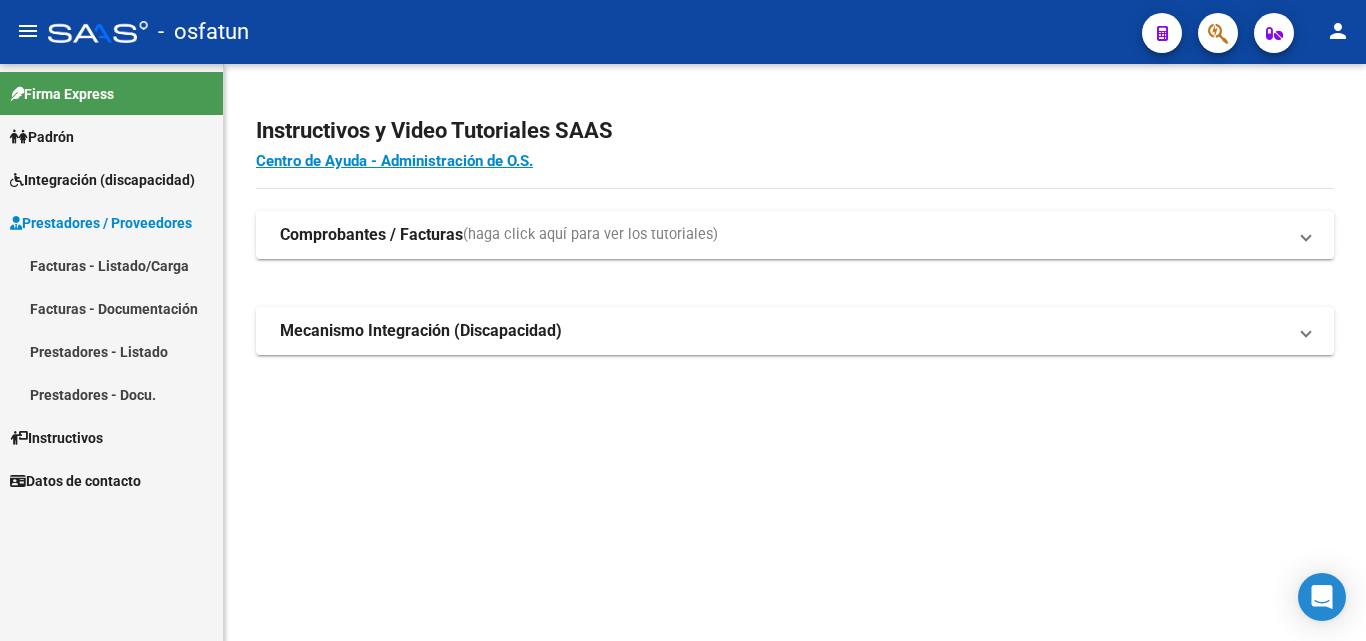 click on "Facturas - Listado/Carga" at bounding box center (111, 265) 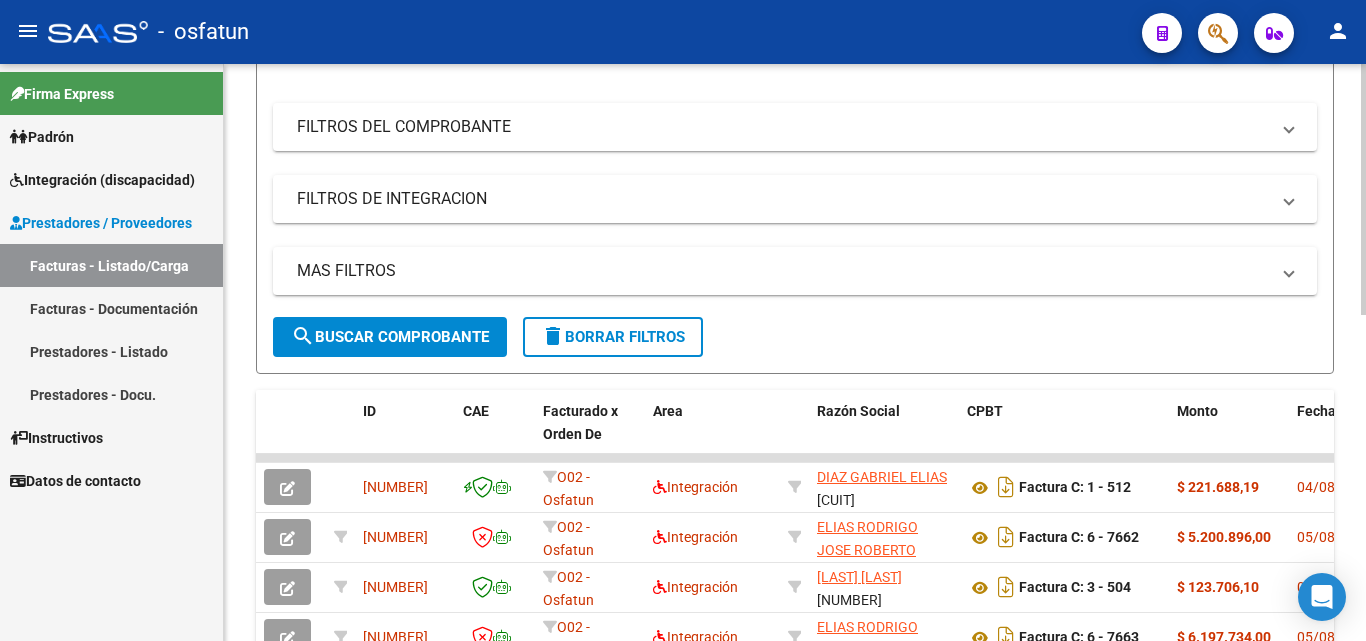 scroll, scrollTop: 523, scrollLeft: 0, axis: vertical 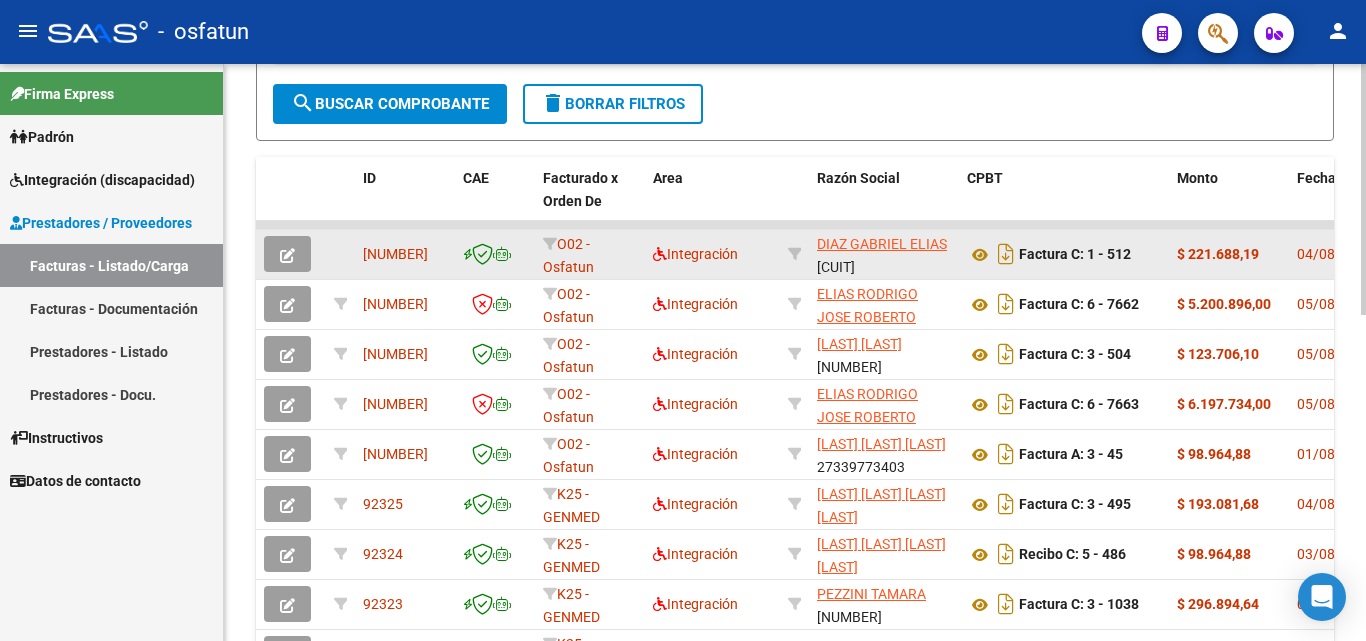click 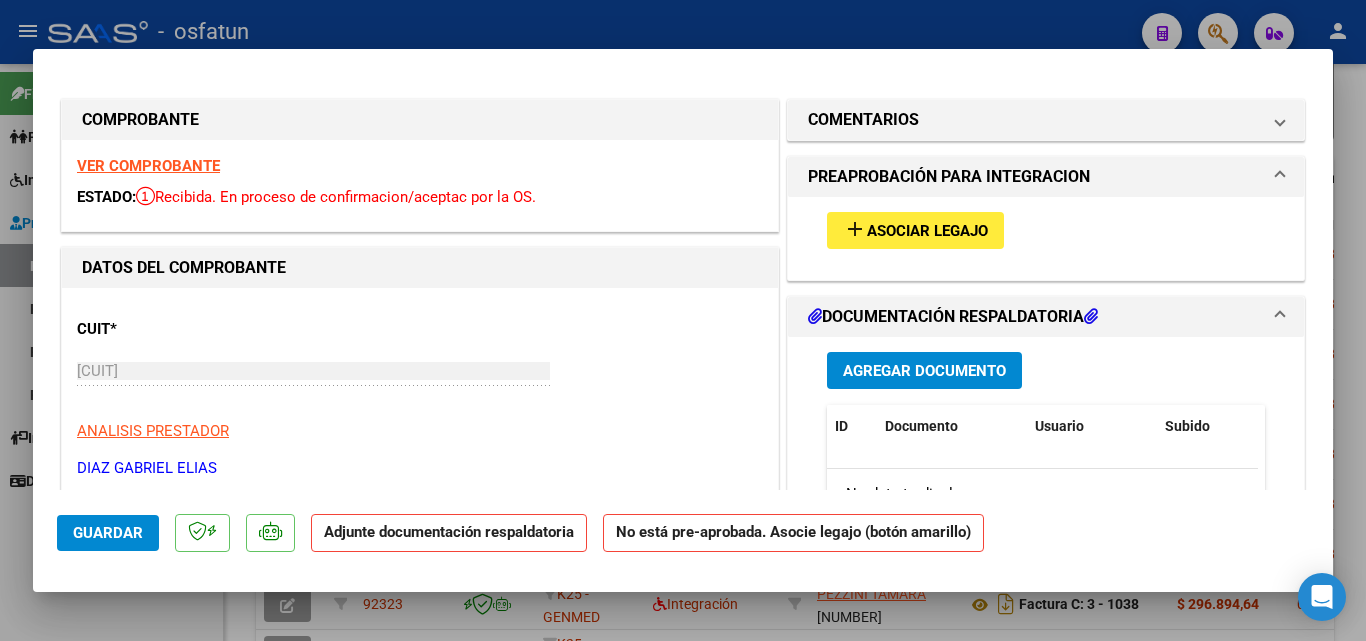 scroll, scrollTop: 200, scrollLeft: 0, axis: vertical 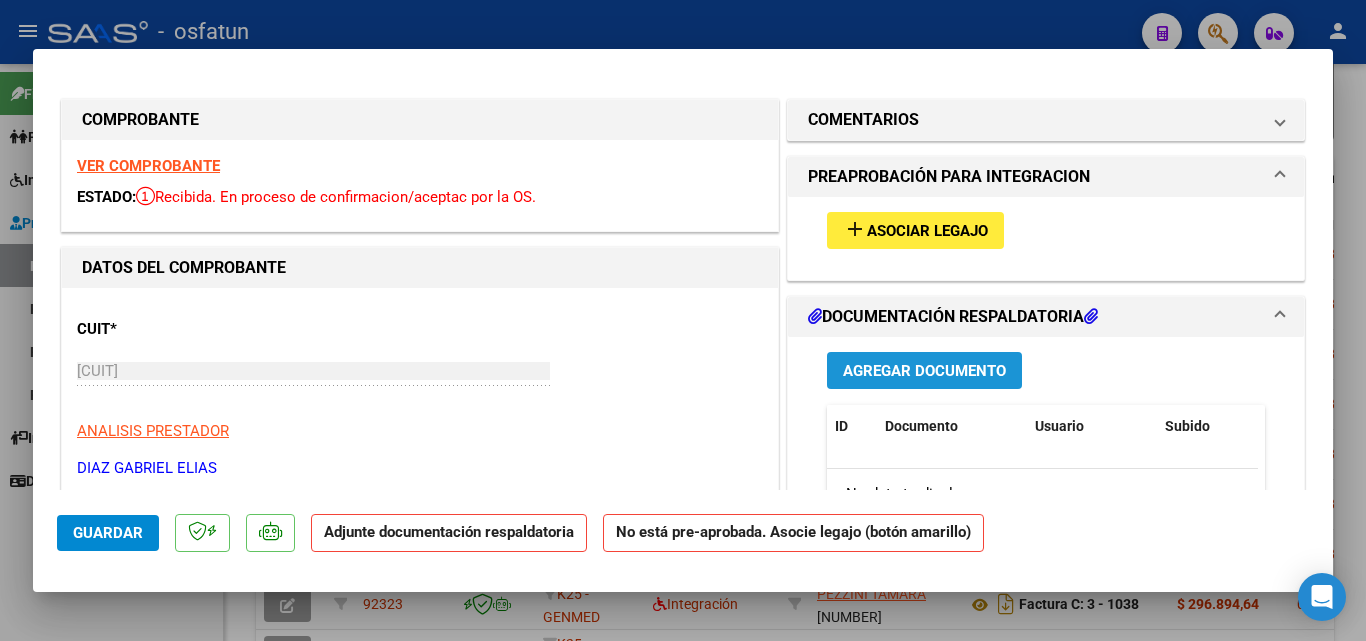 click on "Agregar Documento" at bounding box center [924, 371] 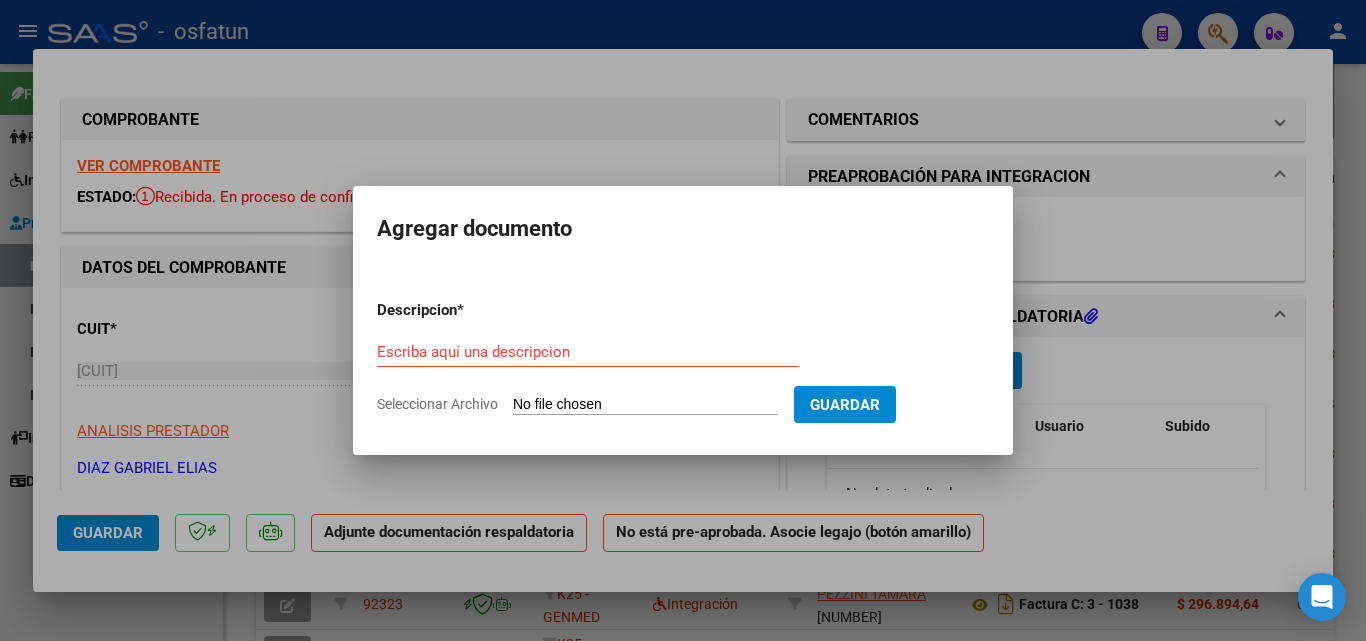 click on "Descripcion  *   Escriba aquí una descripcion  Seleccionar Archivo Guardar" at bounding box center (683, 357) 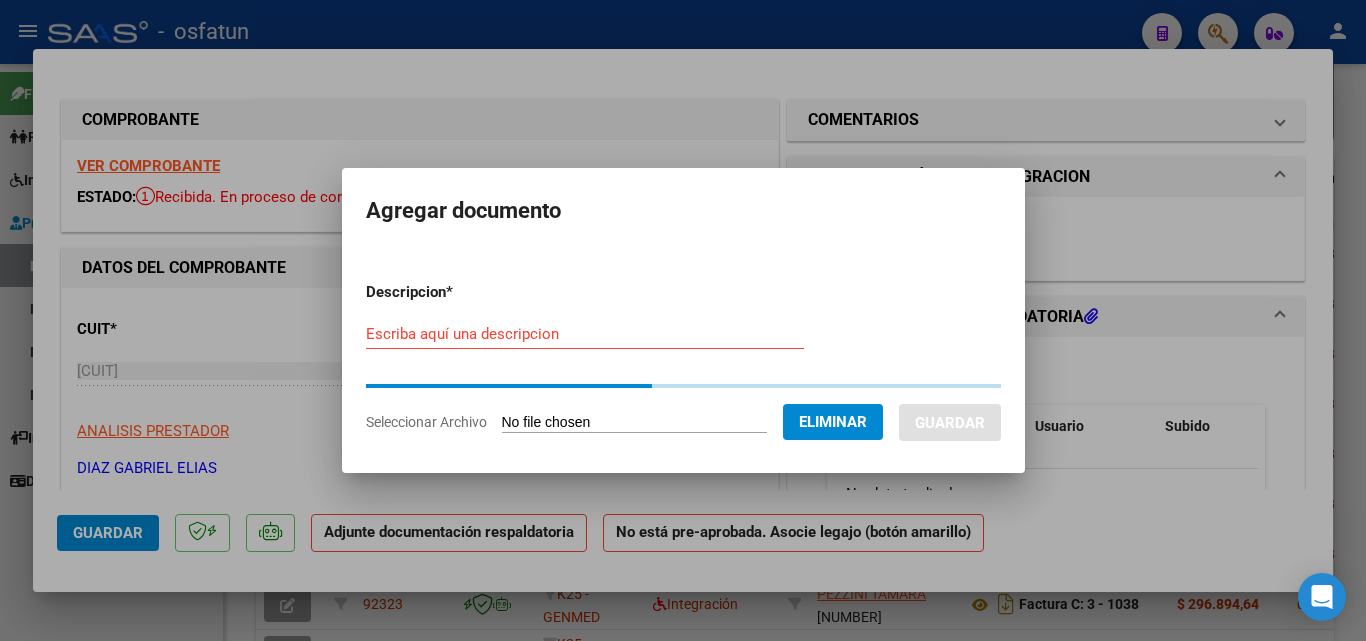 click on "Escriba aquí una descripcion" at bounding box center [585, 334] 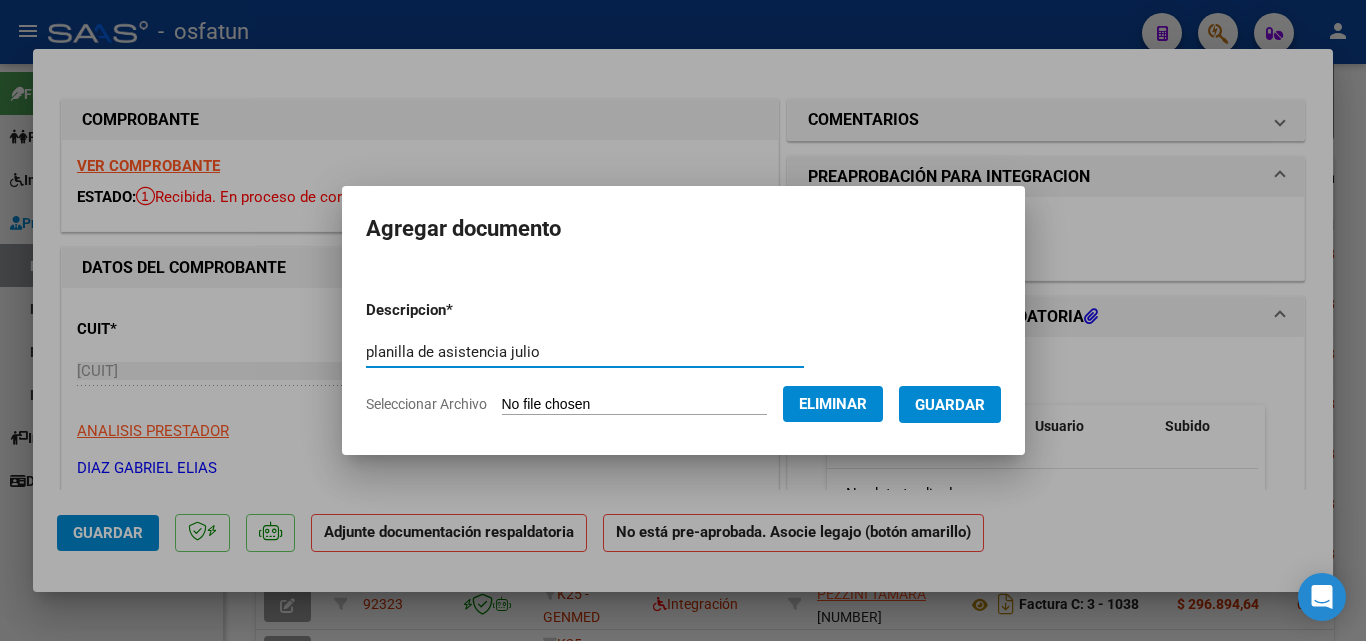 type on "planilla de asistencia julio" 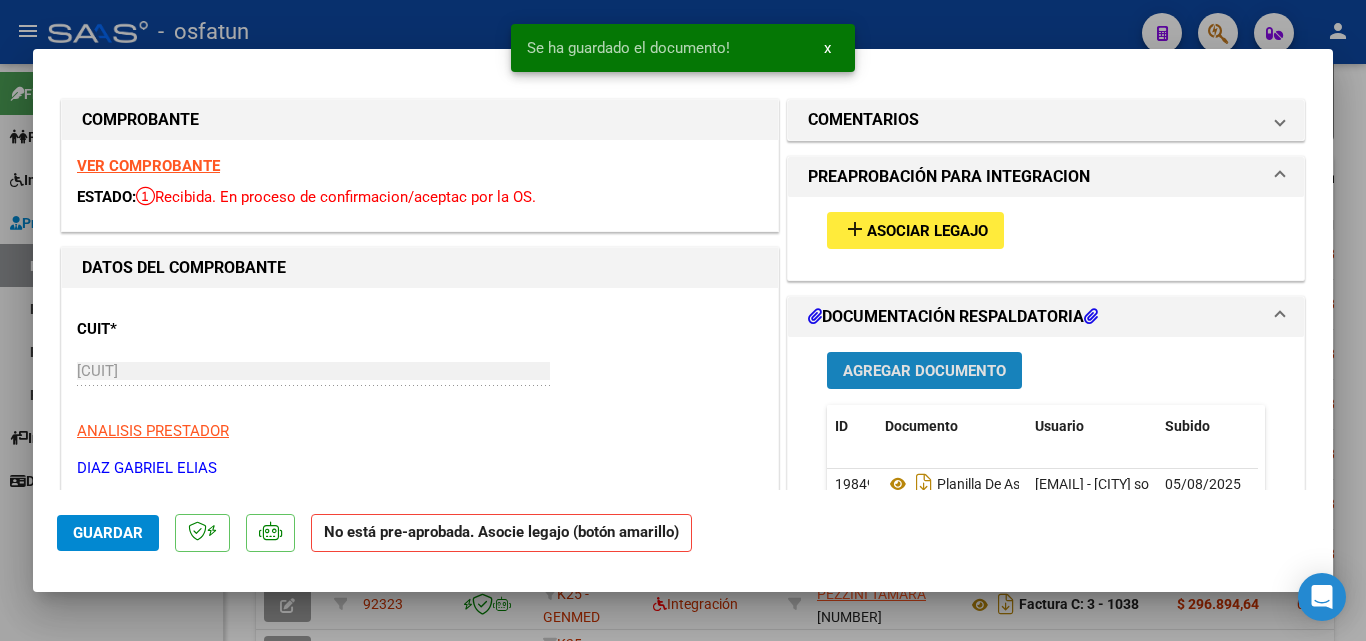 click on "Agregar Documento" at bounding box center [924, 371] 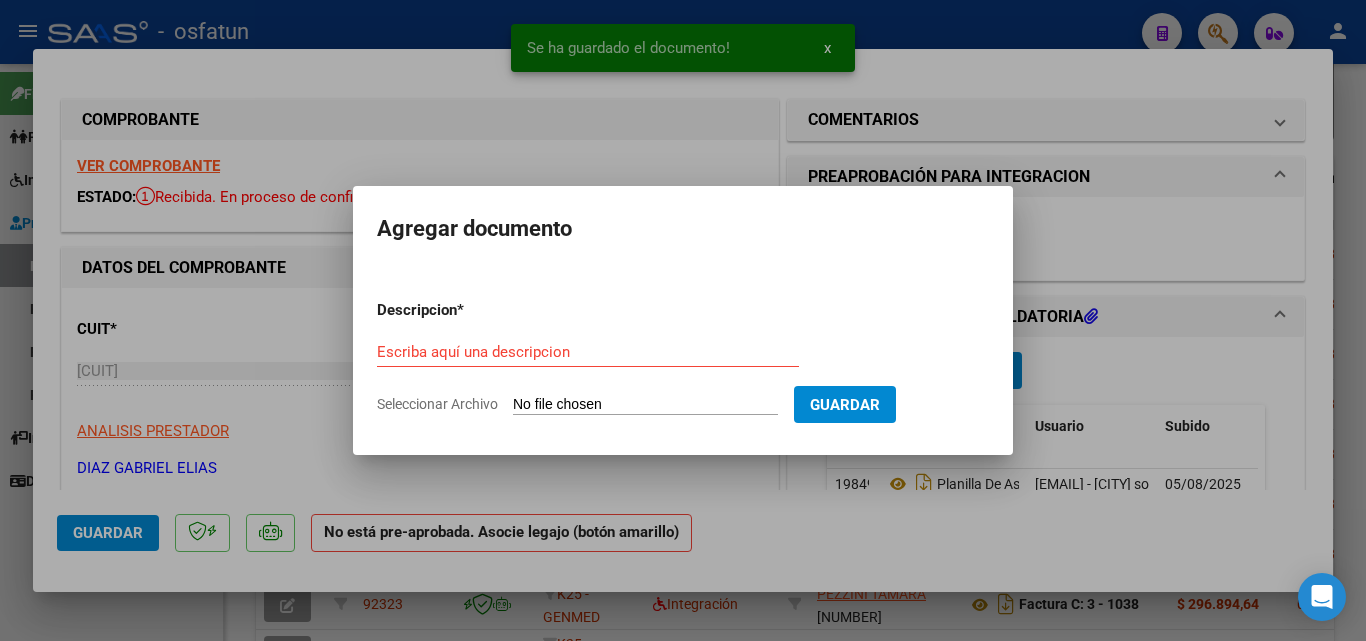 click on "Seleccionar Archivo" 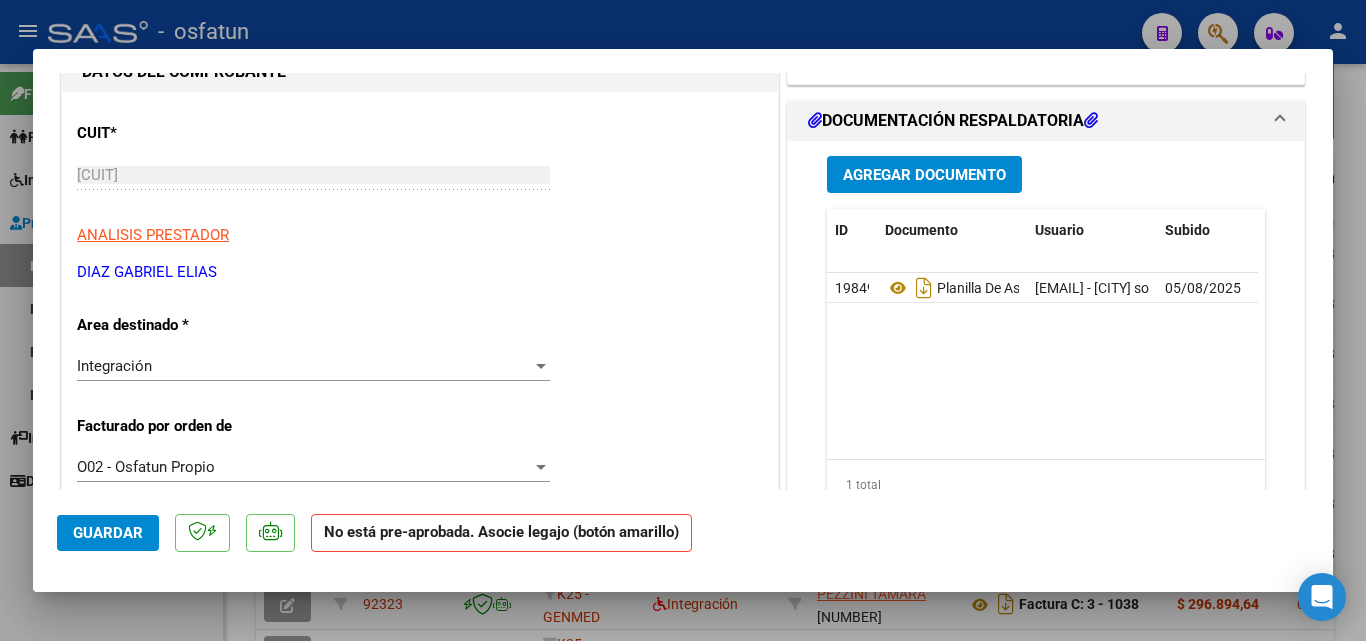 scroll, scrollTop: 200, scrollLeft: 0, axis: vertical 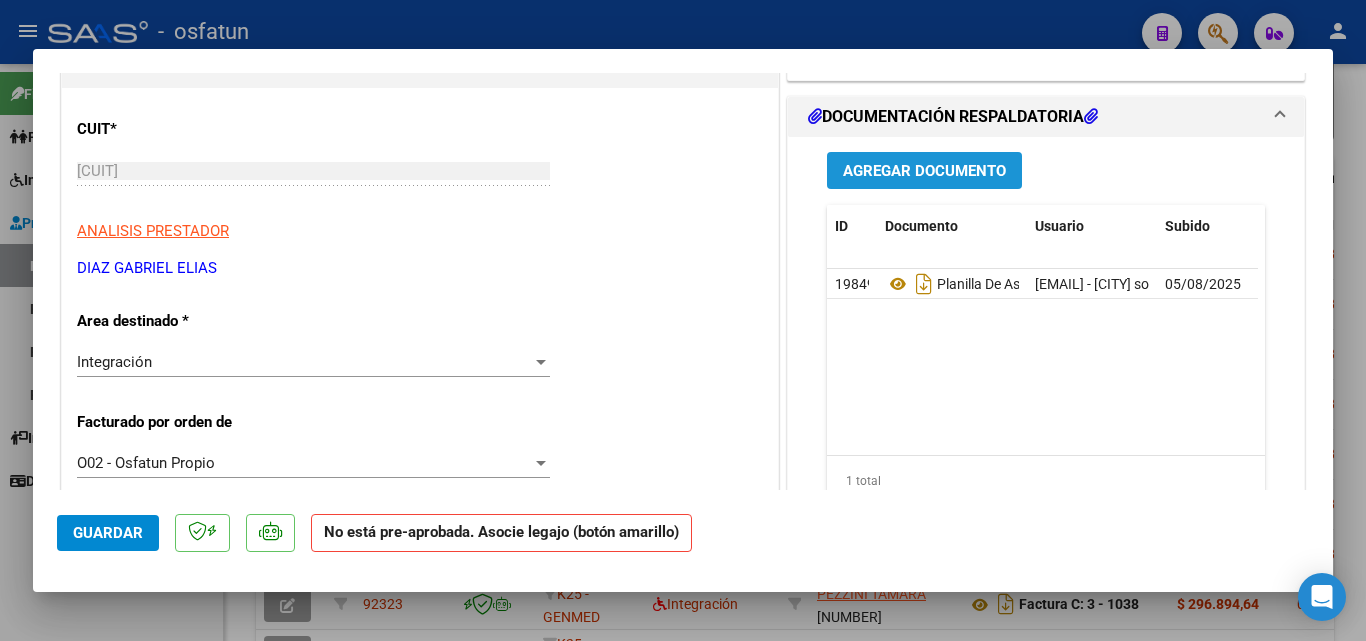 click on "Agregar Documento" at bounding box center (924, 171) 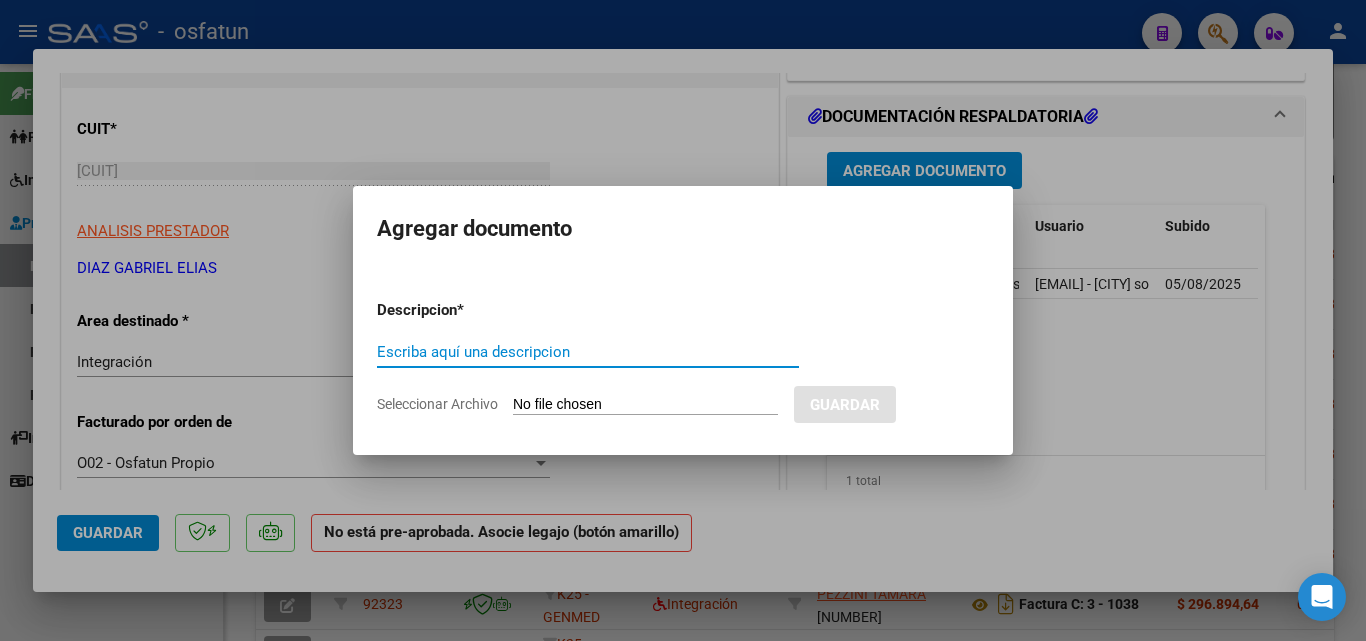 click on "Seleccionar Archivo" 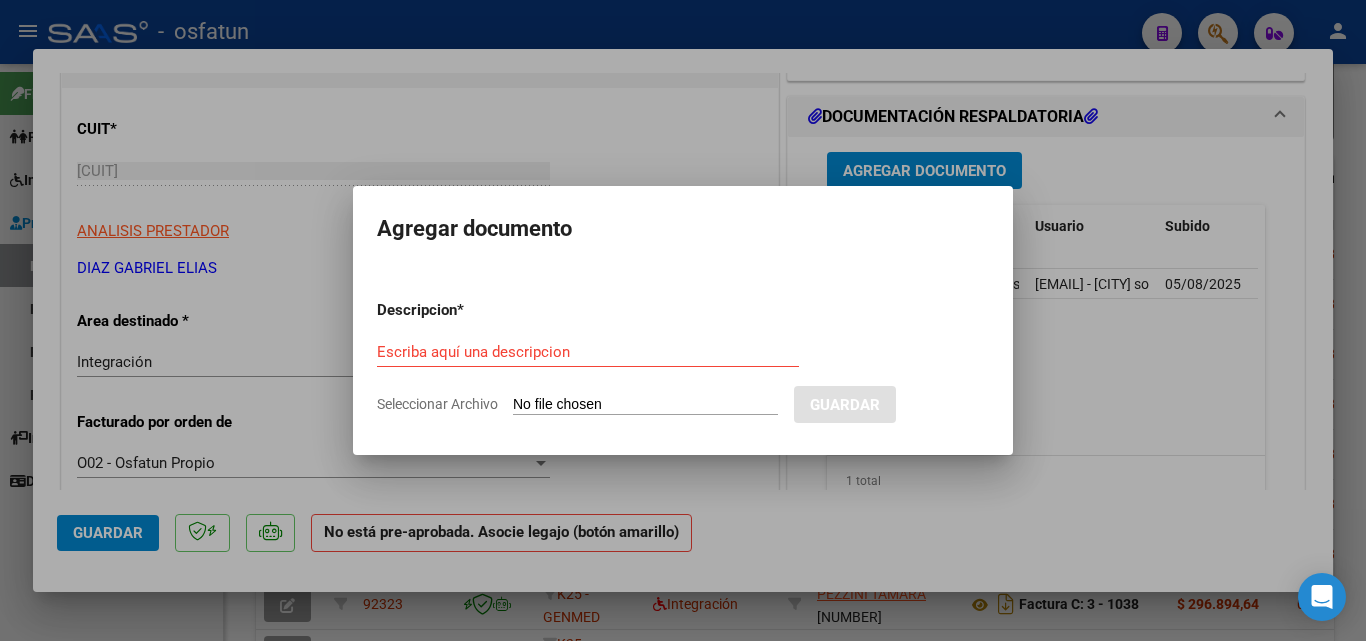 type on "C:\fakepath\order_3338529.pdf" 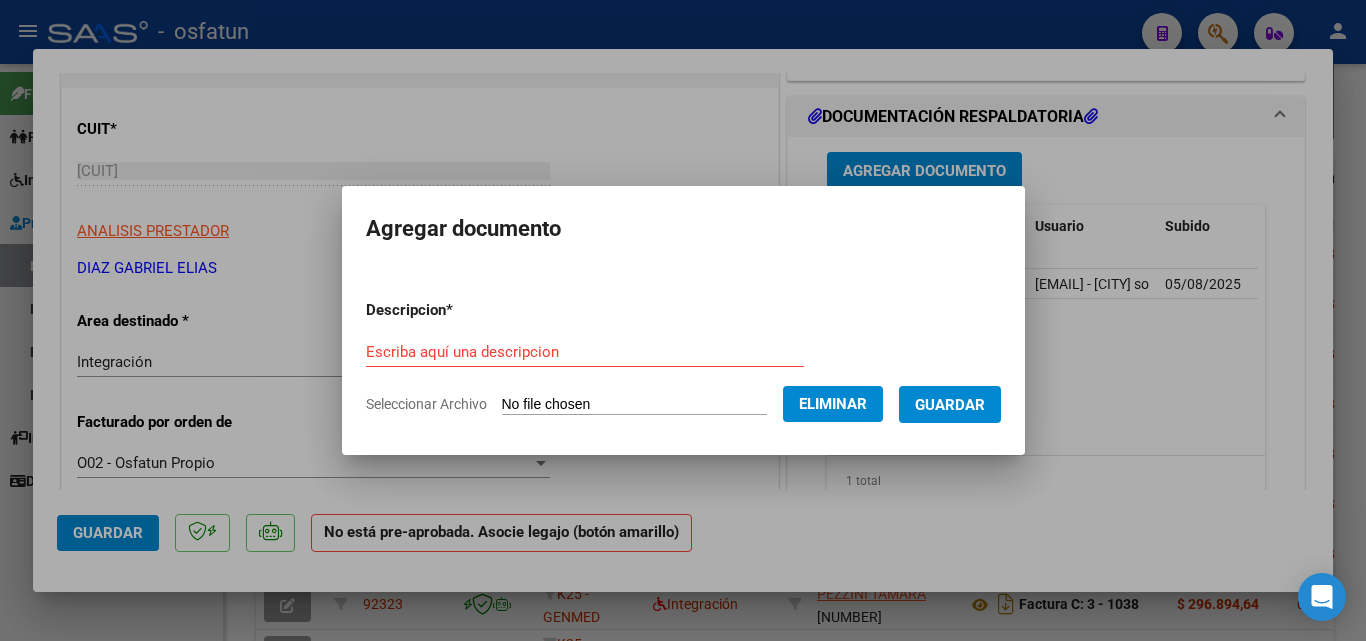 drag, startPoint x: 513, startPoint y: 355, endPoint x: 493, endPoint y: 356, distance: 20.024984 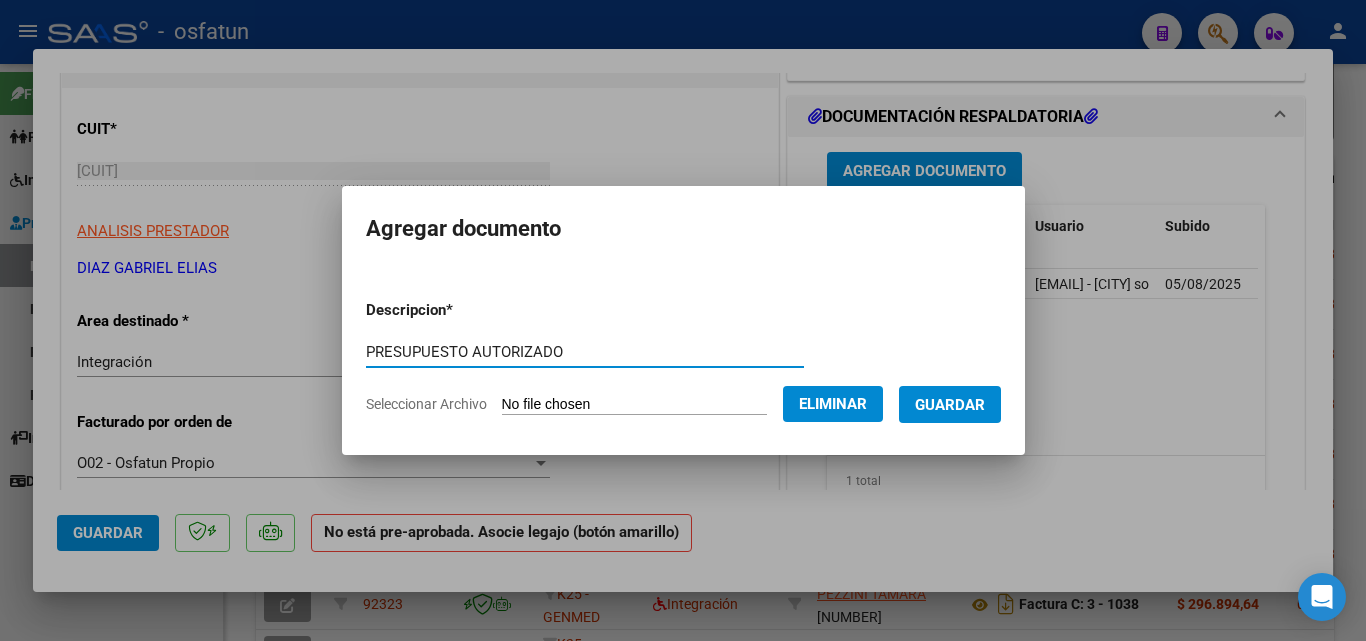 type on "PRESUPUESTO AUTORIZADO" 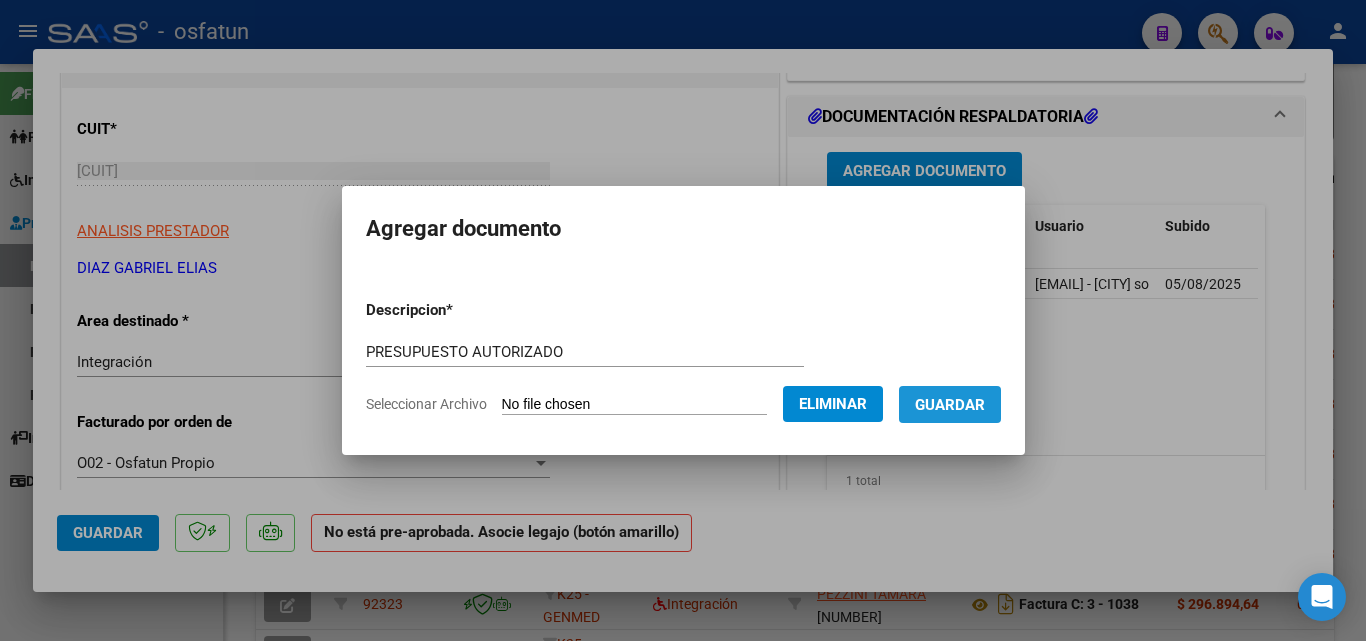 drag, startPoint x: 990, startPoint y: 401, endPoint x: 1011, endPoint y: 271, distance: 131.68523 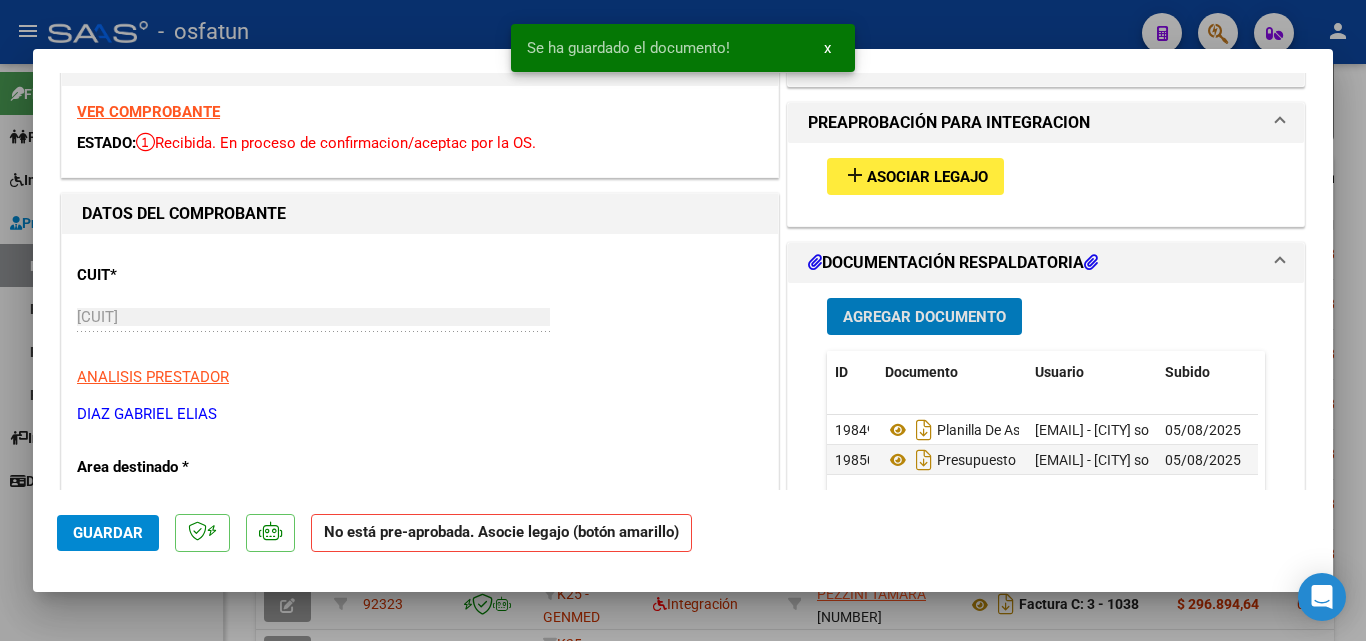 scroll, scrollTop: 0, scrollLeft: 0, axis: both 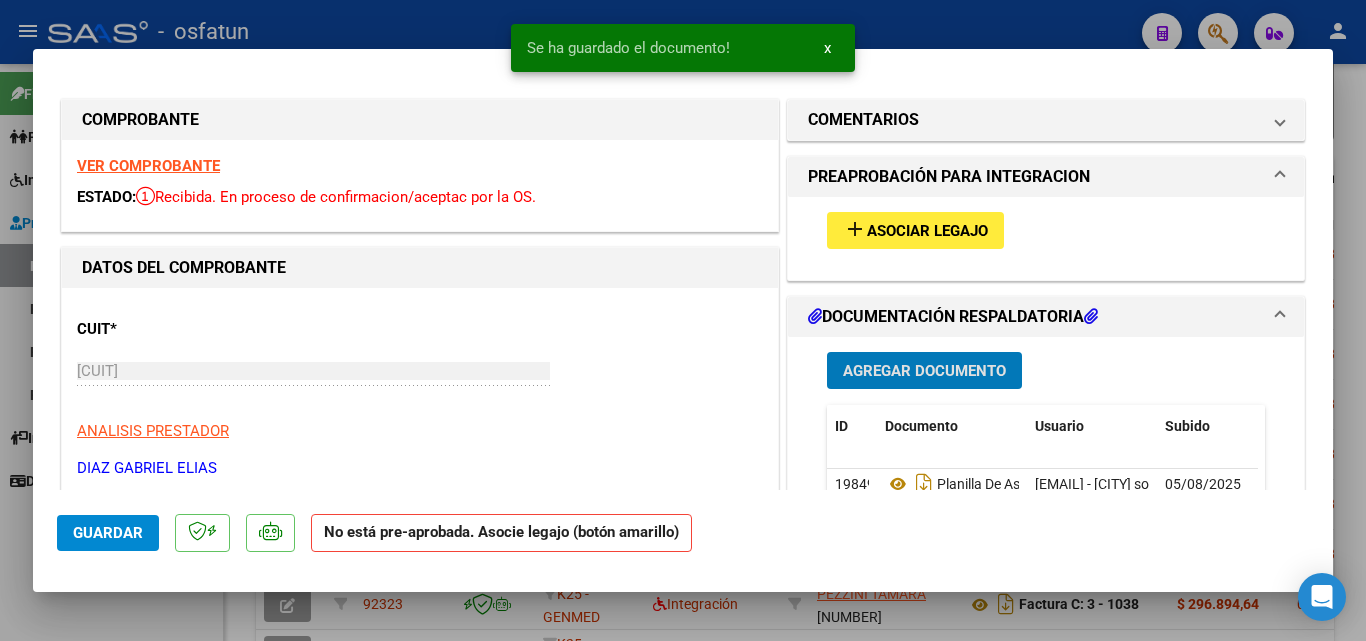 click on "Asociar Legajo" at bounding box center (927, 231) 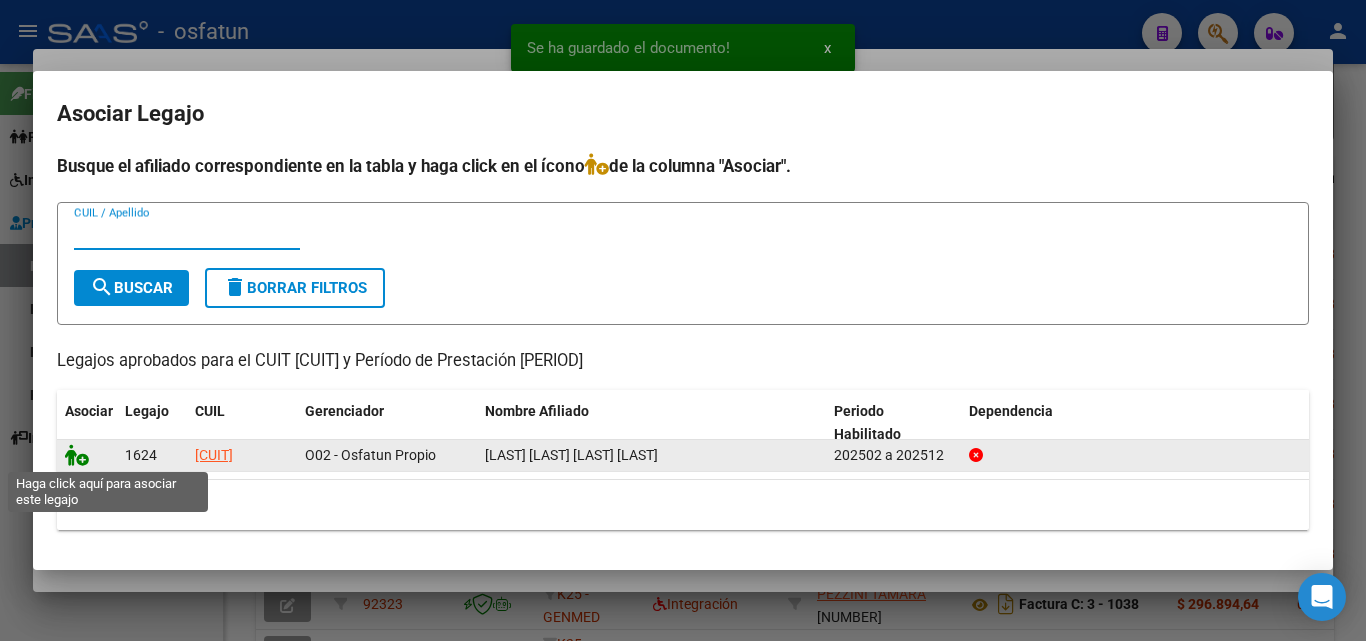 click 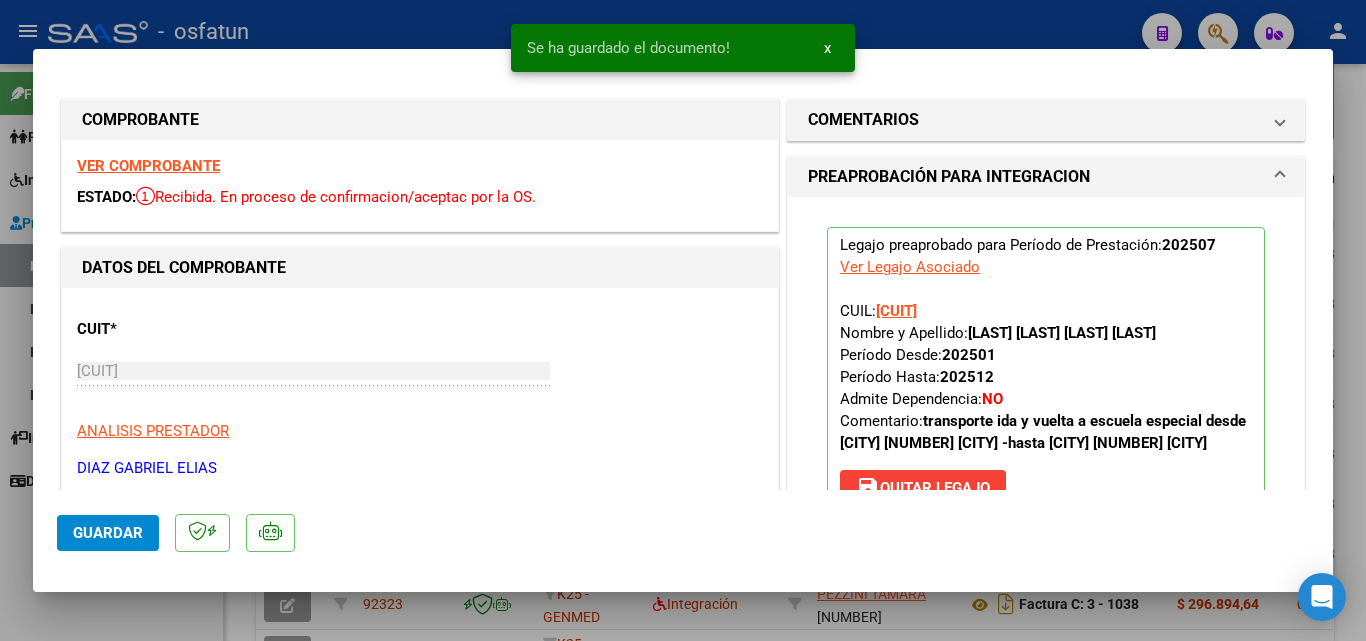 click on "Guardar" 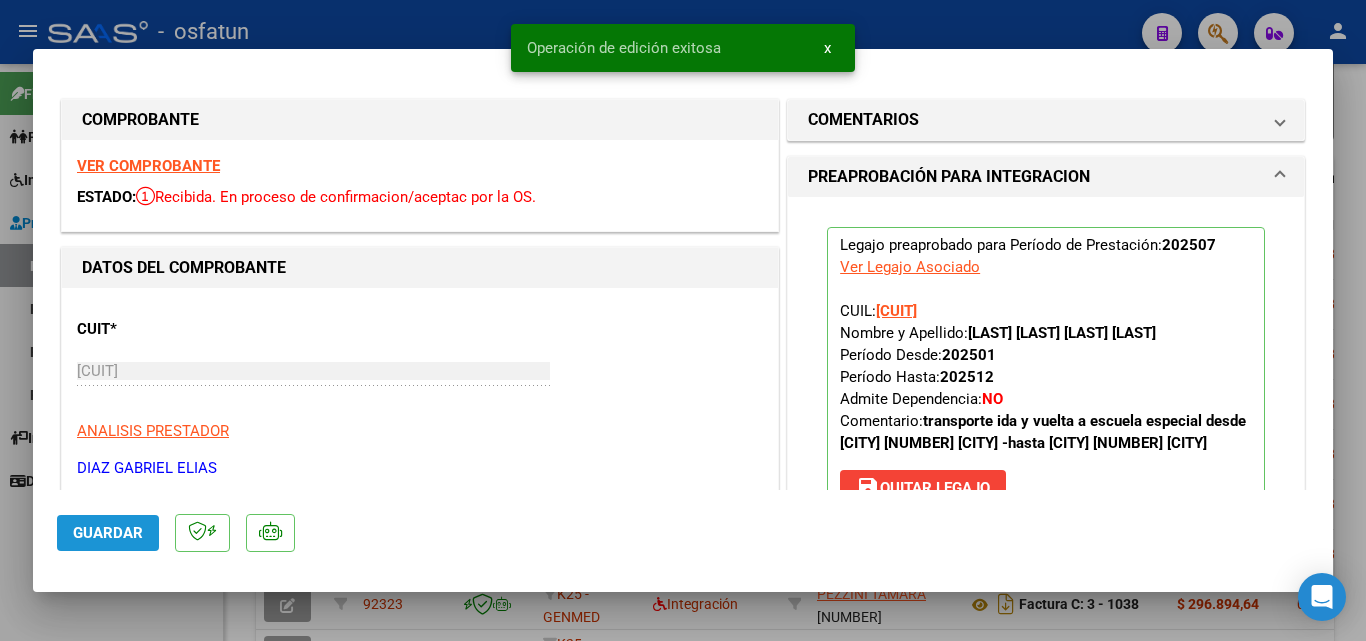 click on "Guardar" 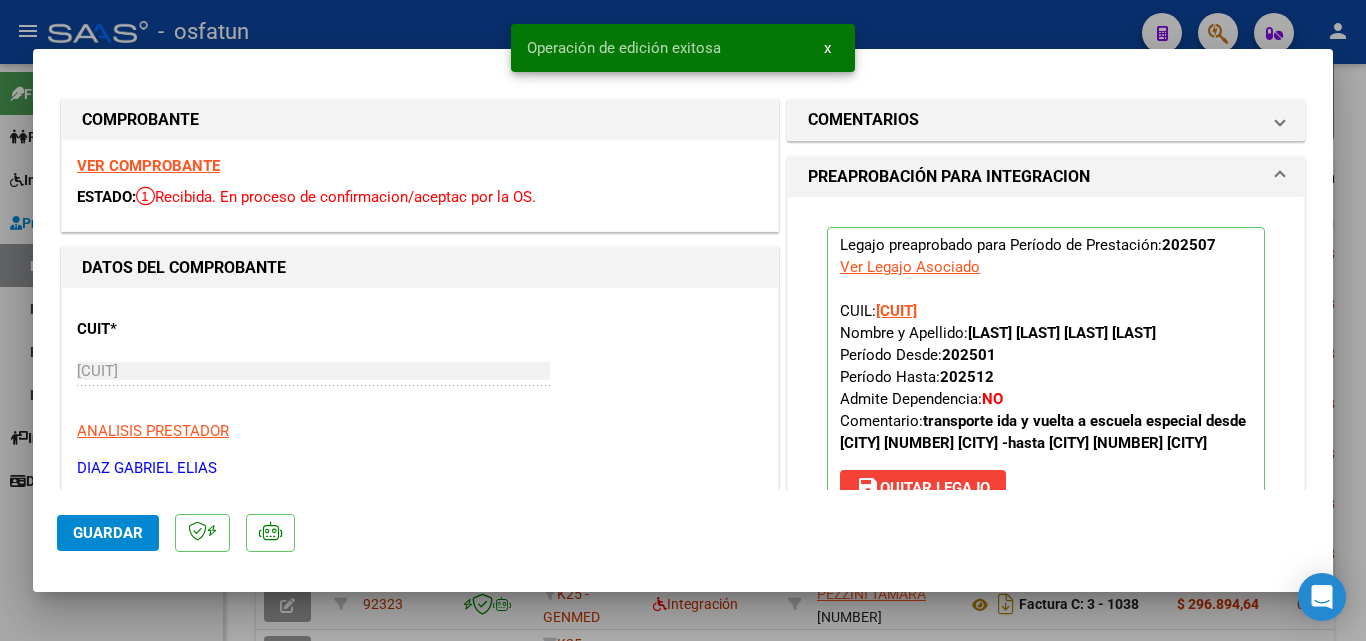 click at bounding box center (683, 320) 